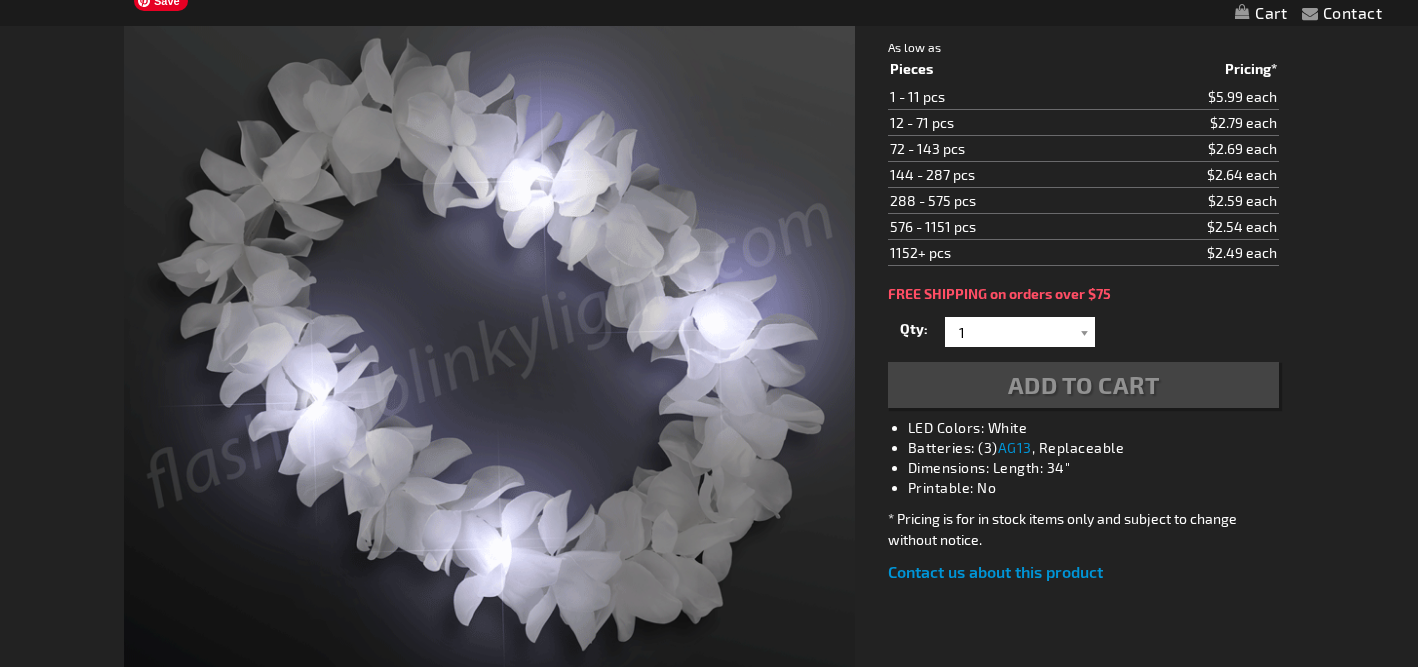 scroll, scrollTop: 329, scrollLeft: 0, axis: vertical 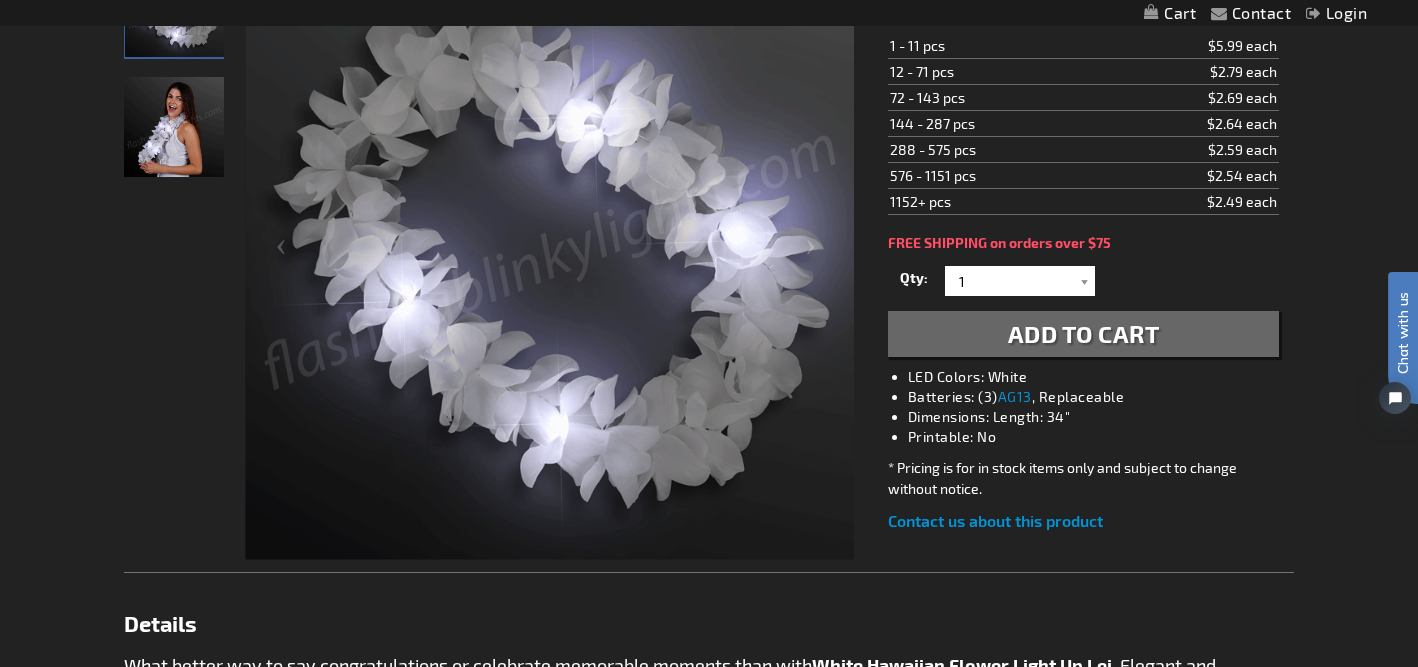 click at bounding box center (549, 255) 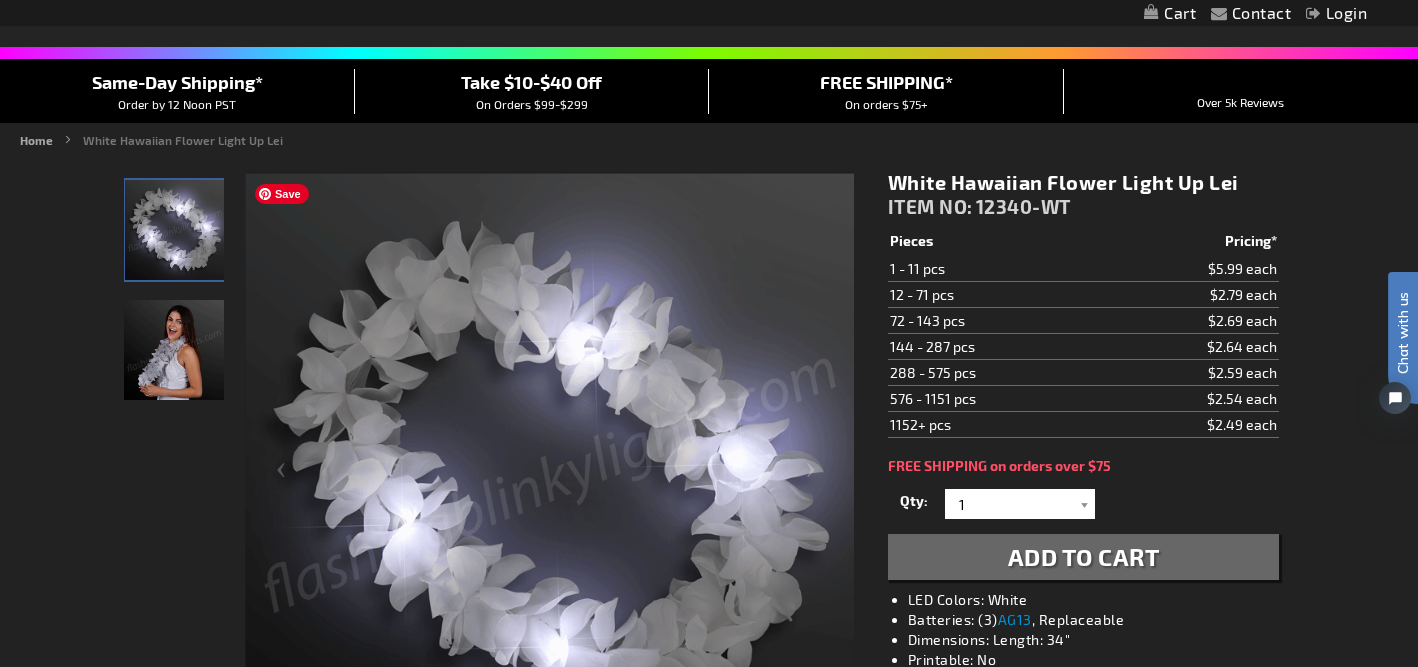 scroll, scrollTop: 141, scrollLeft: 0, axis: vertical 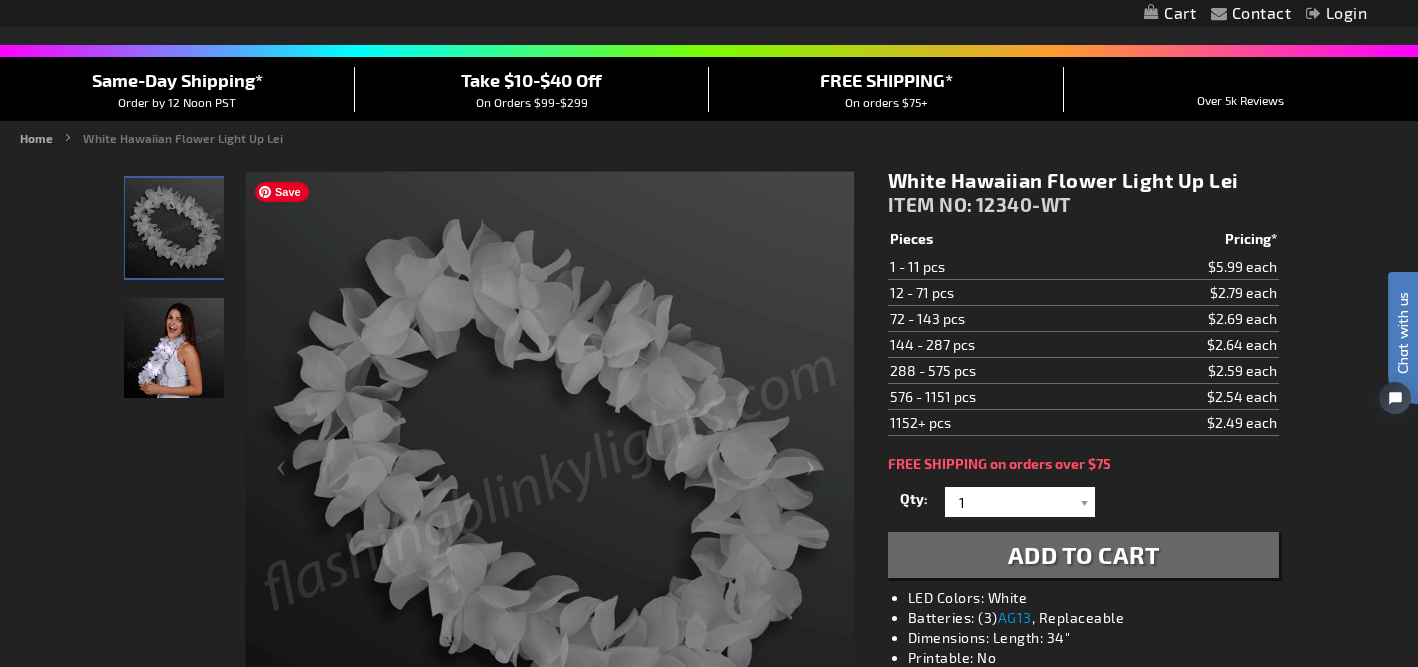 click at bounding box center [549, 476] 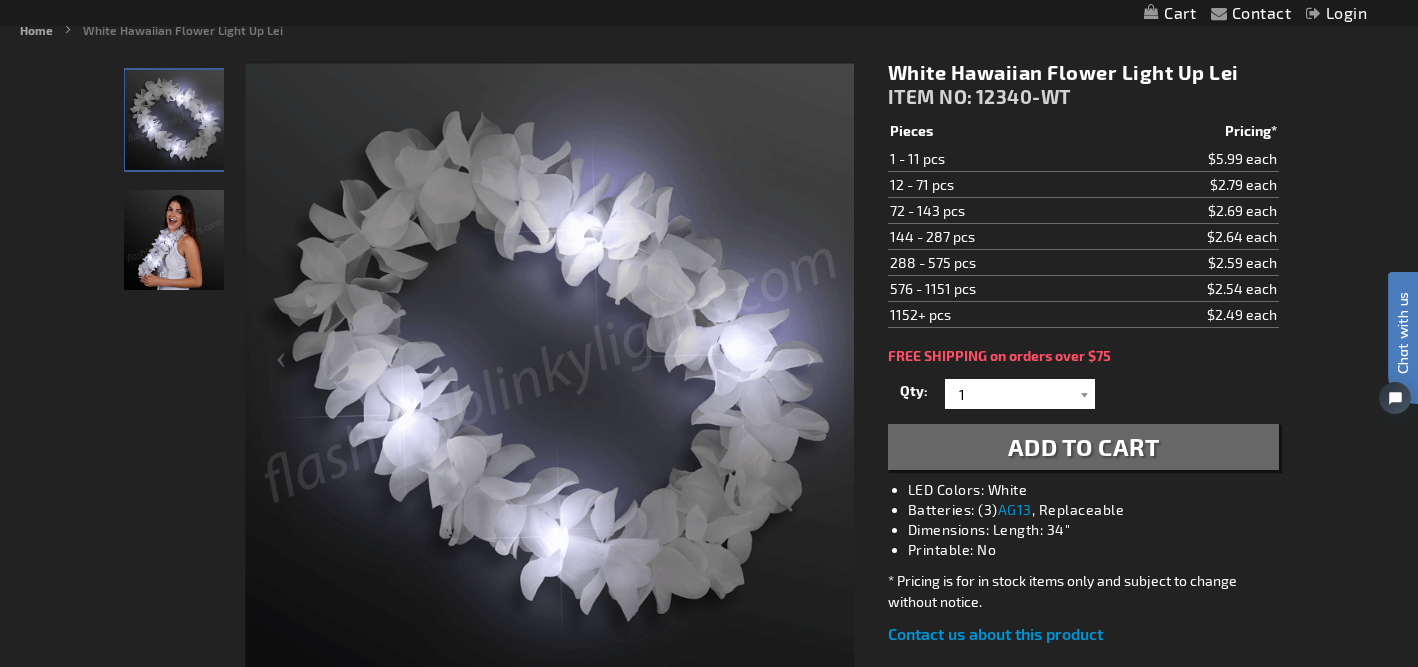 scroll, scrollTop: 273, scrollLeft: 0, axis: vertical 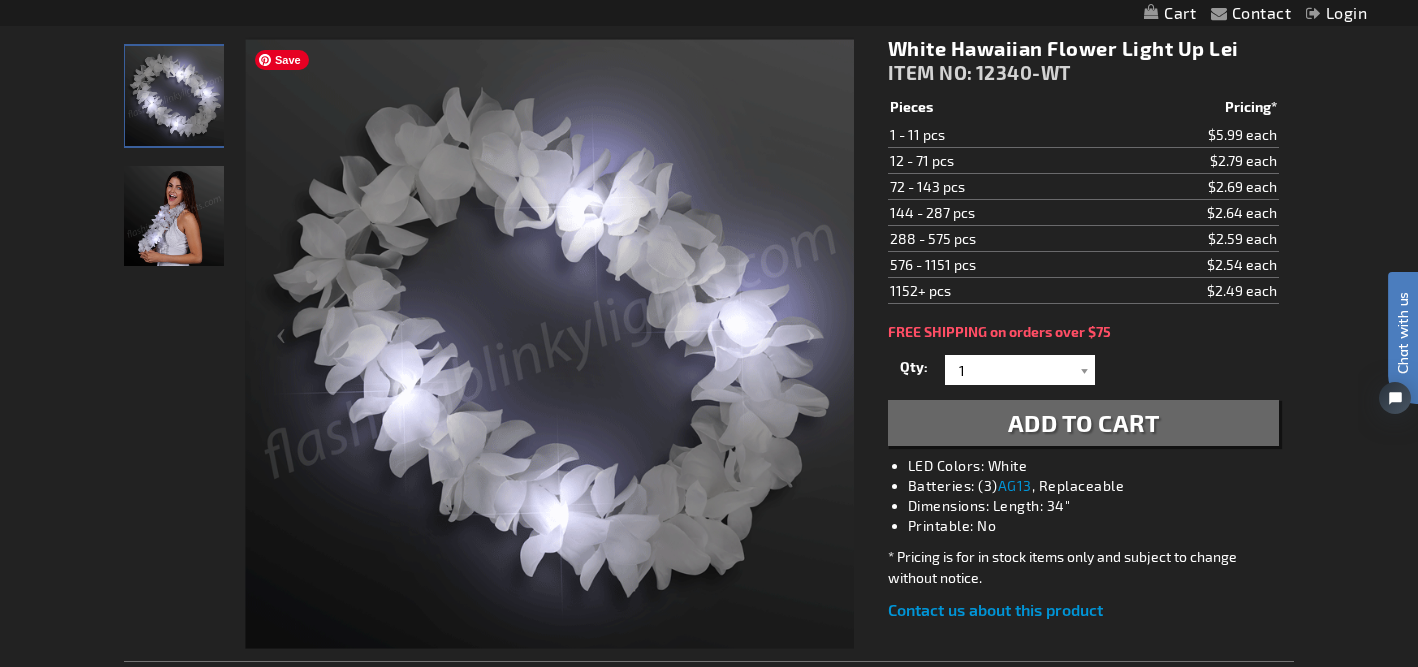 click at bounding box center (549, 344) 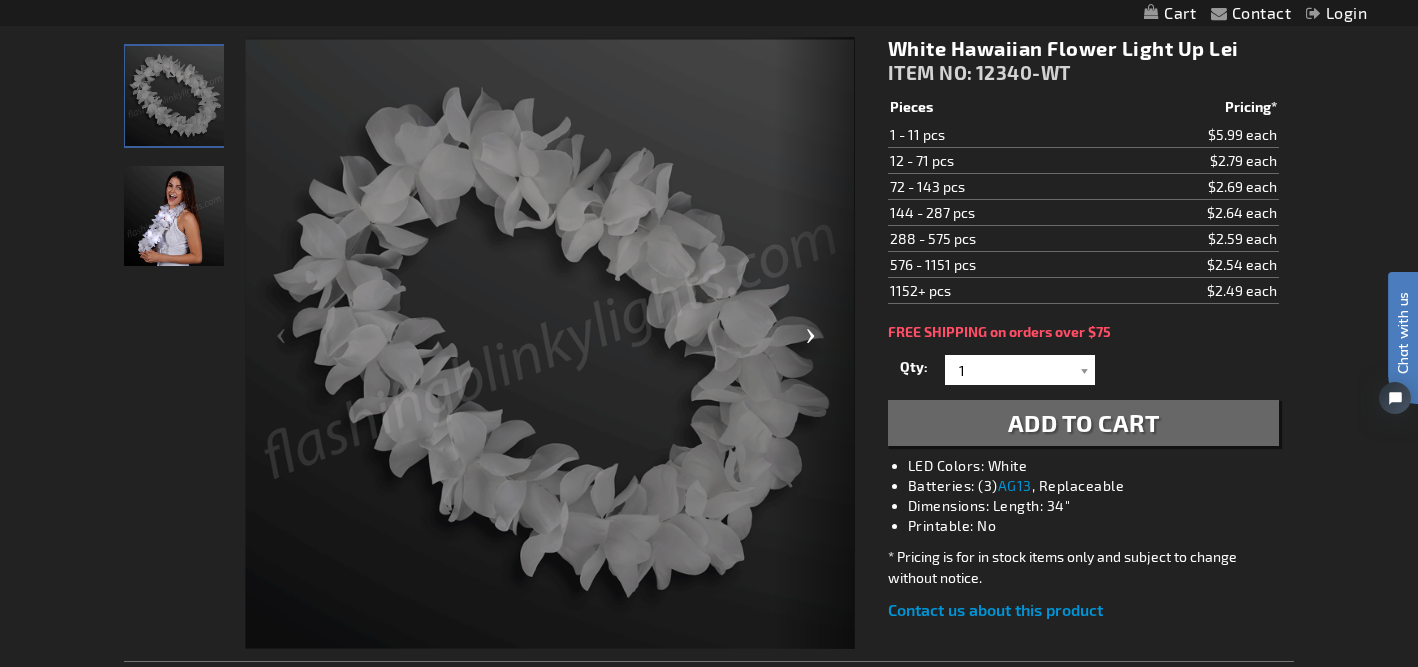 click at bounding box center (815, 344) 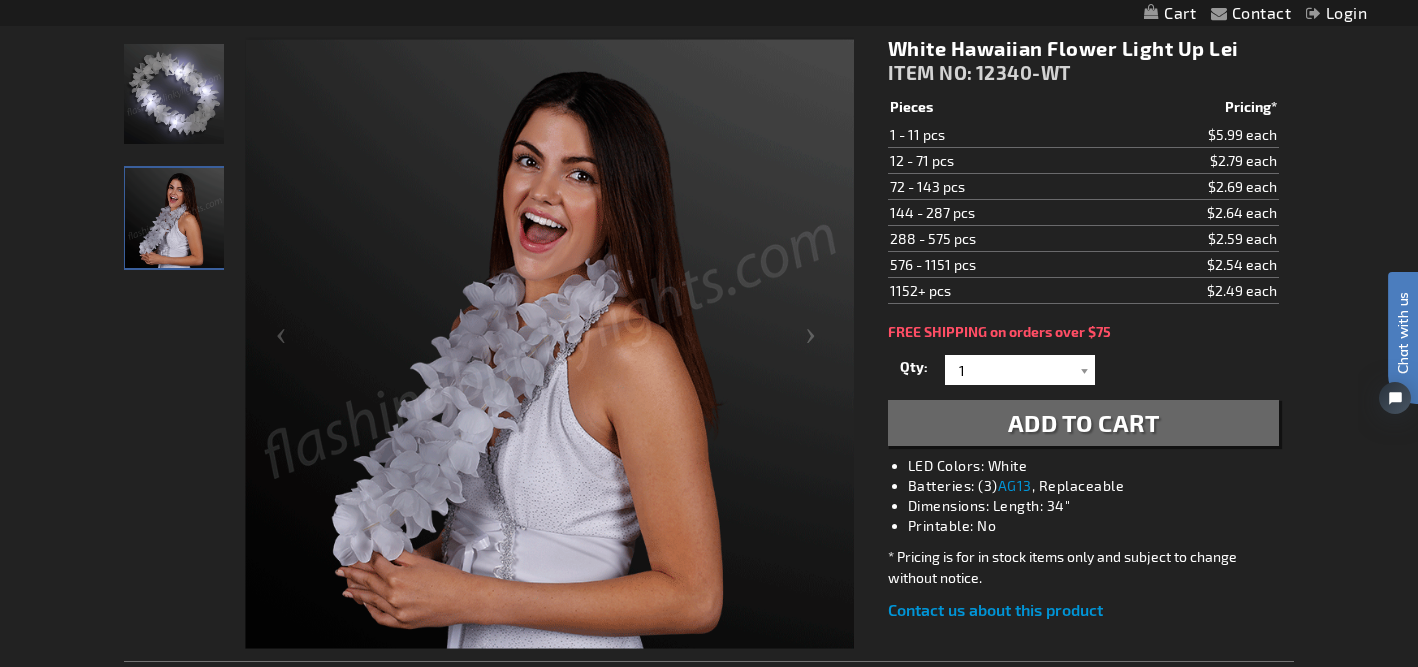 click at bounding box center [549, 344] 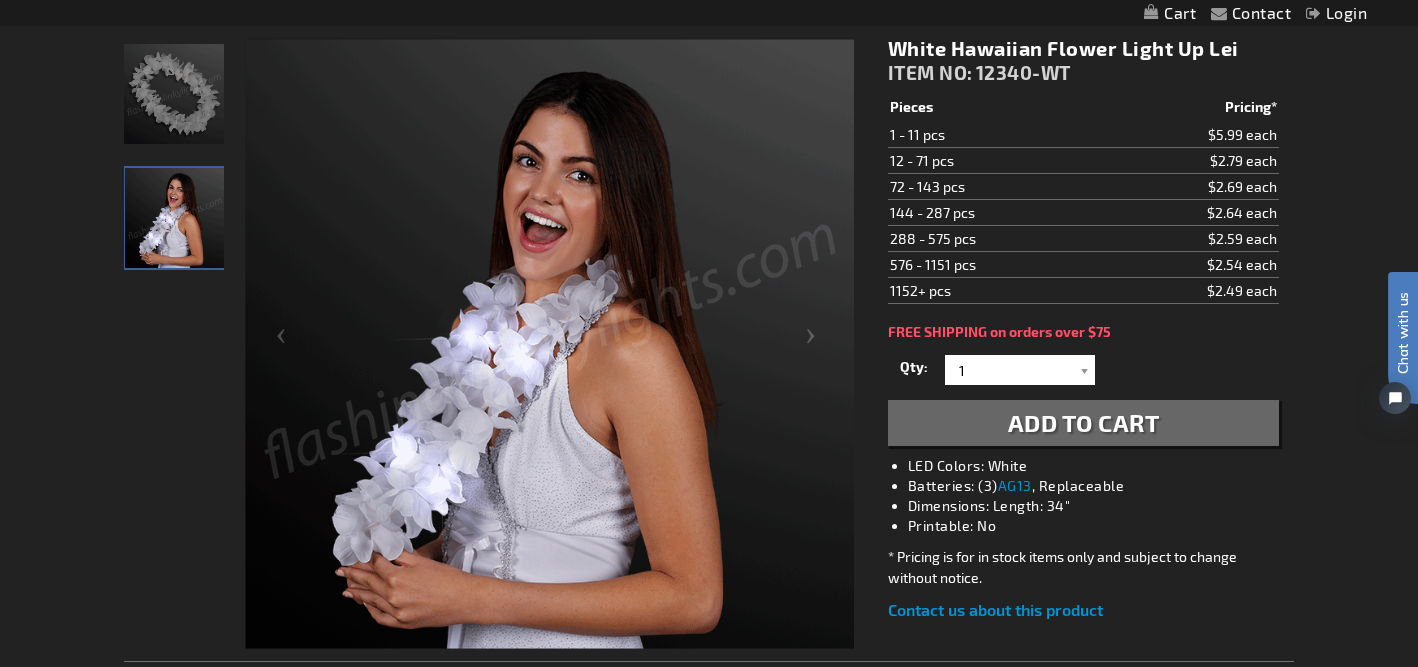 click at bounding box center [549, 344] 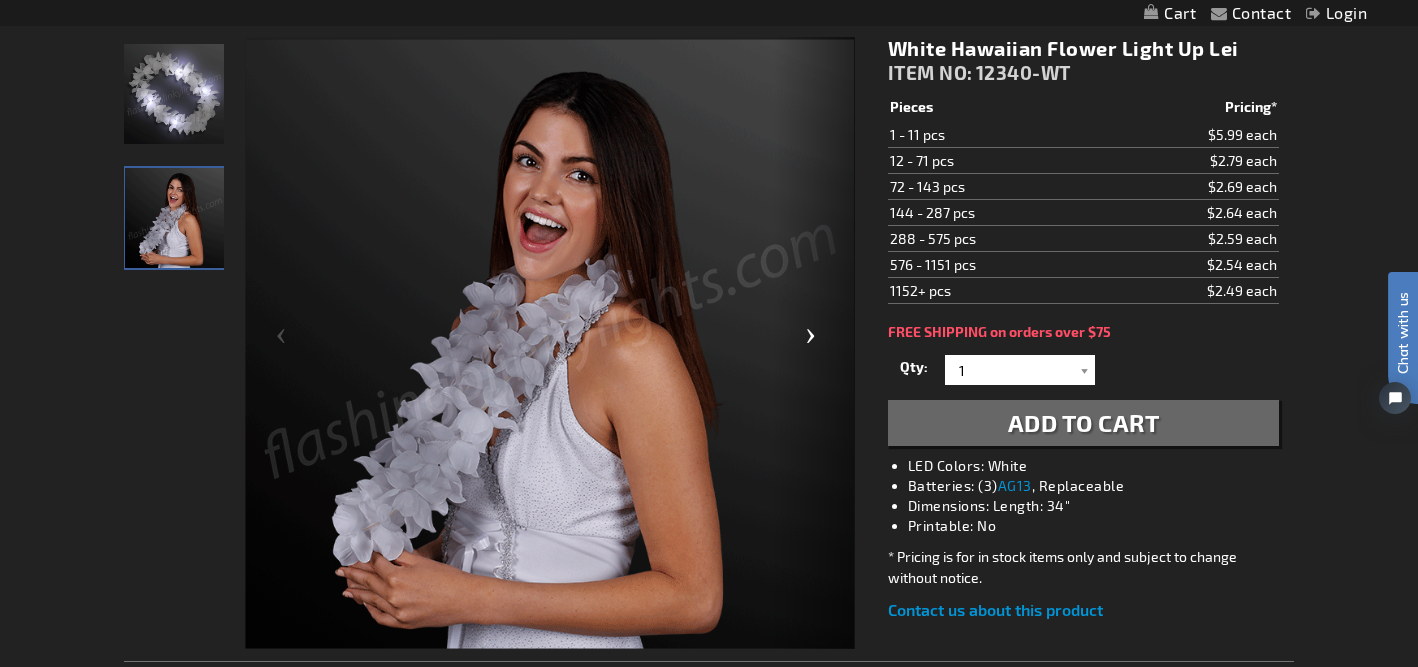 click at bounding box center [815, 344] 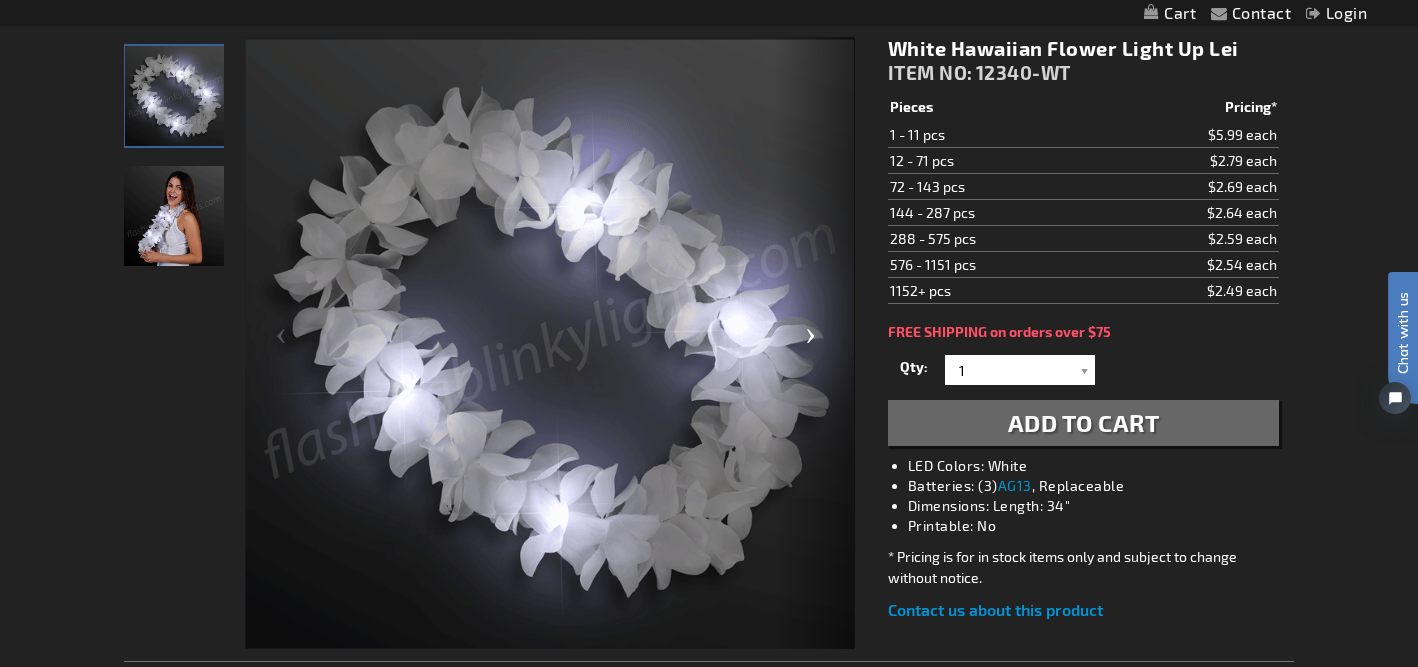 click at bounding box center (815, 344) 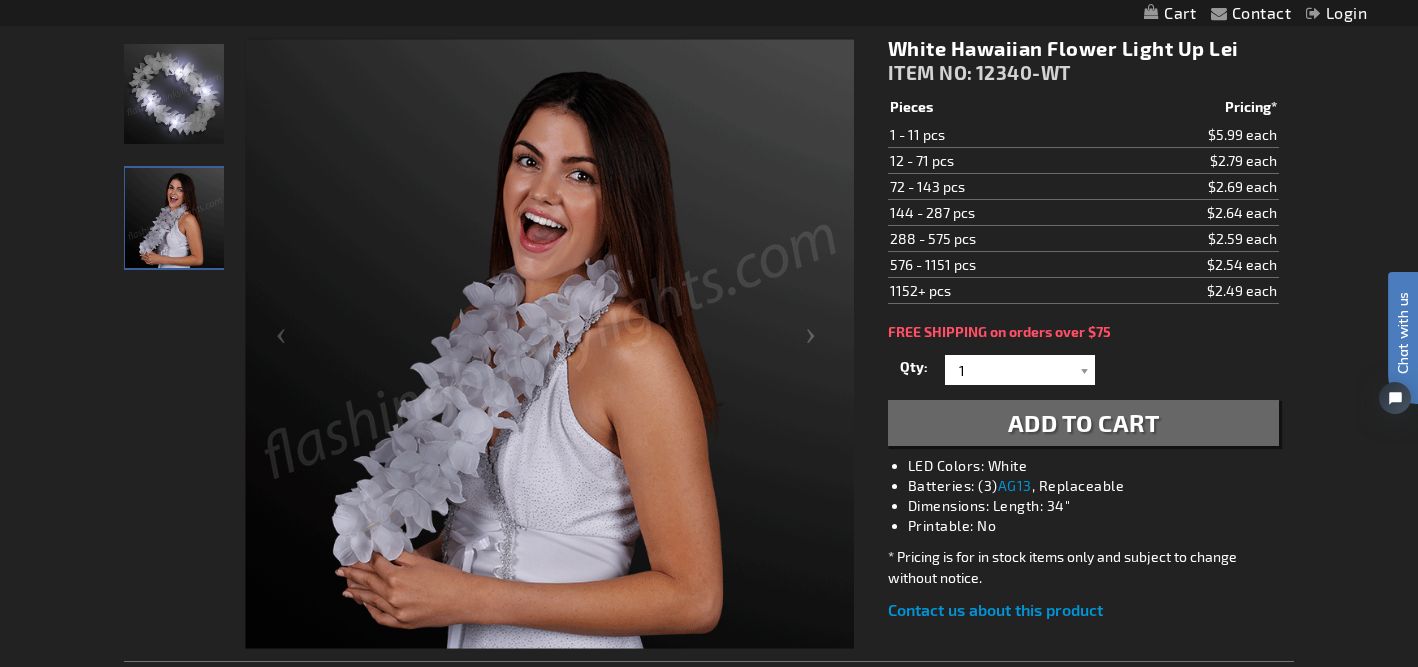 click at bounding box center [549, 344] 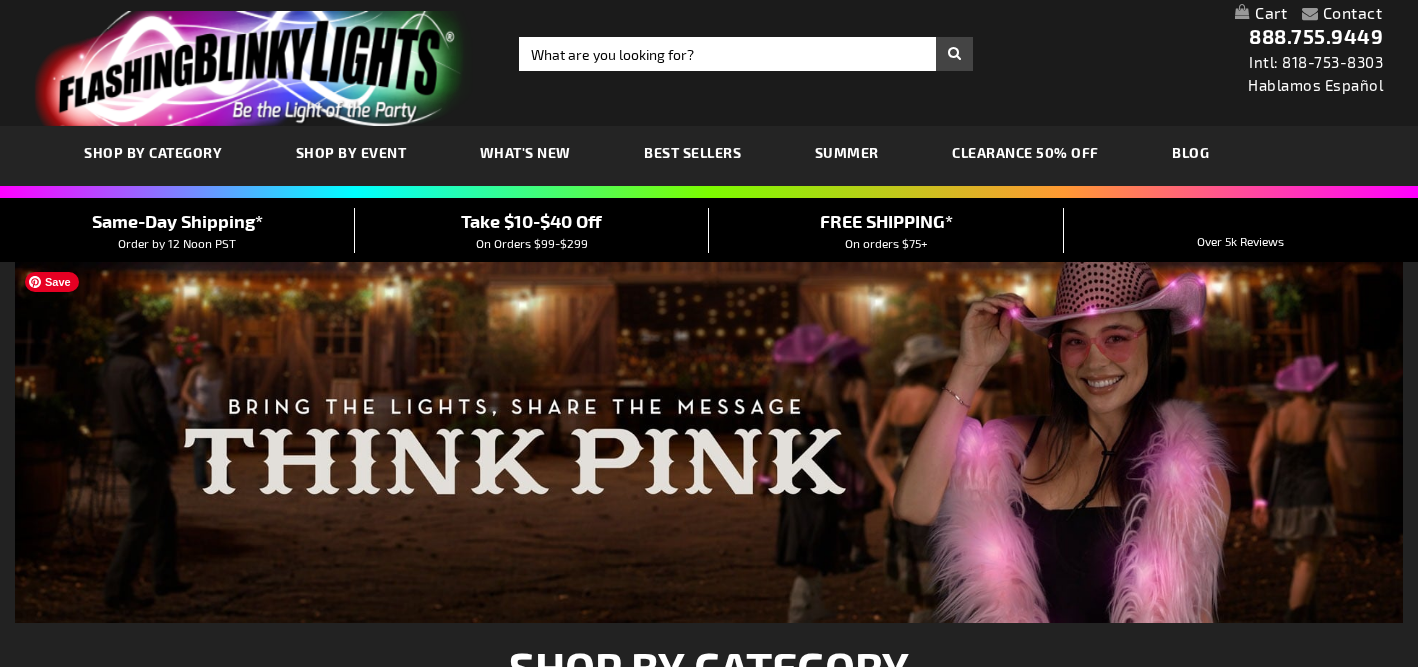 scroll, scrollTop: 0, scrollLeft: 0, axis: both 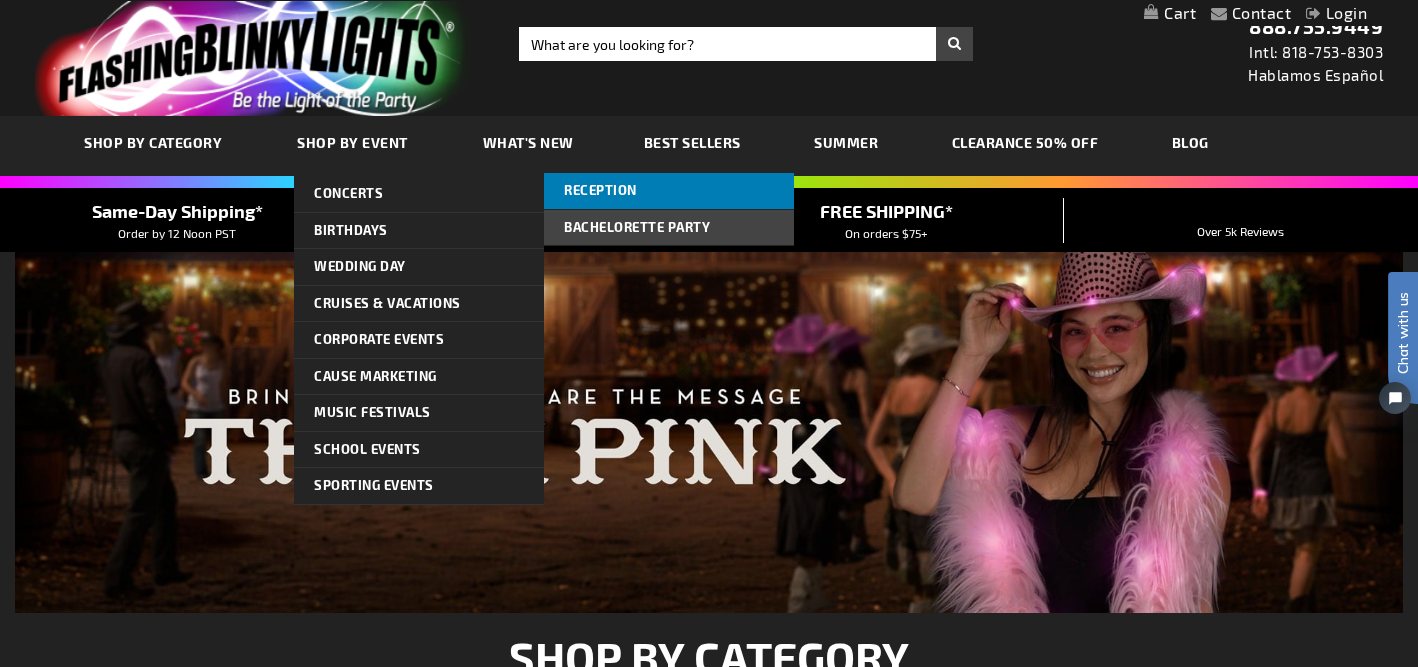 click on "Reception" at bounding box center [600, 190] 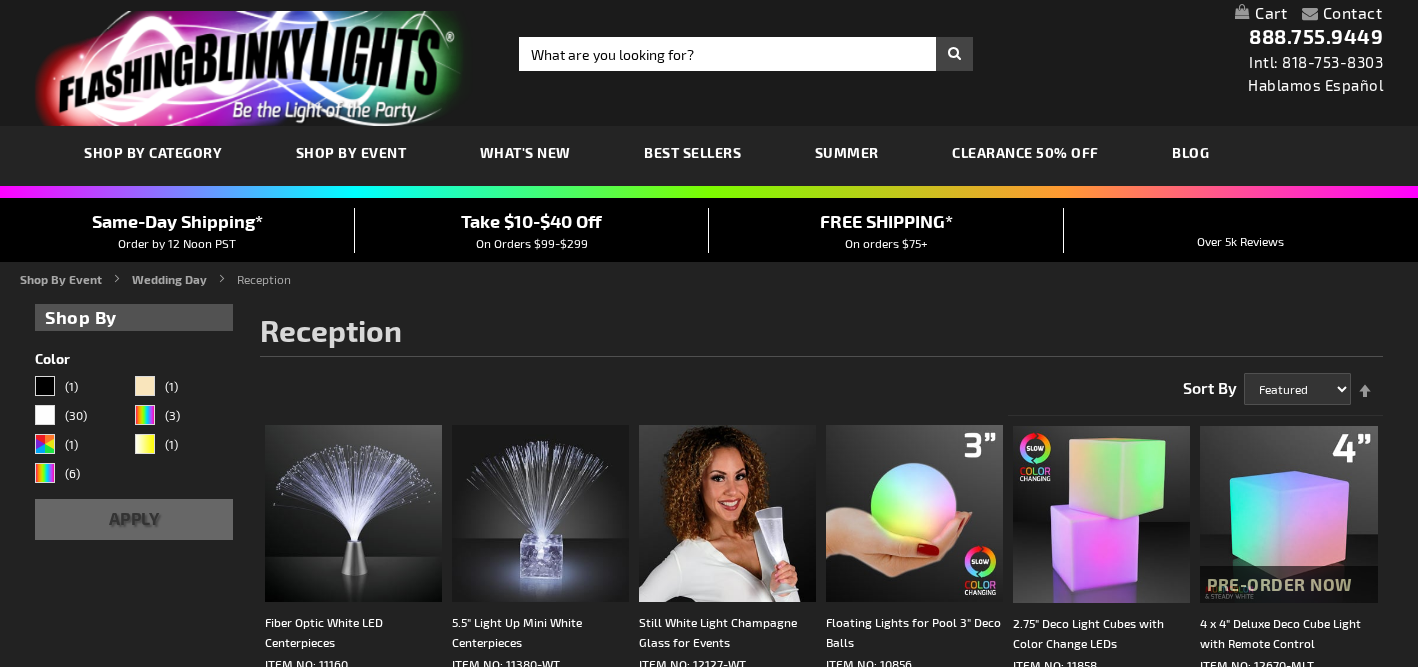 scroll, scrollTop: 0, scrollLeft: 0, axis: both 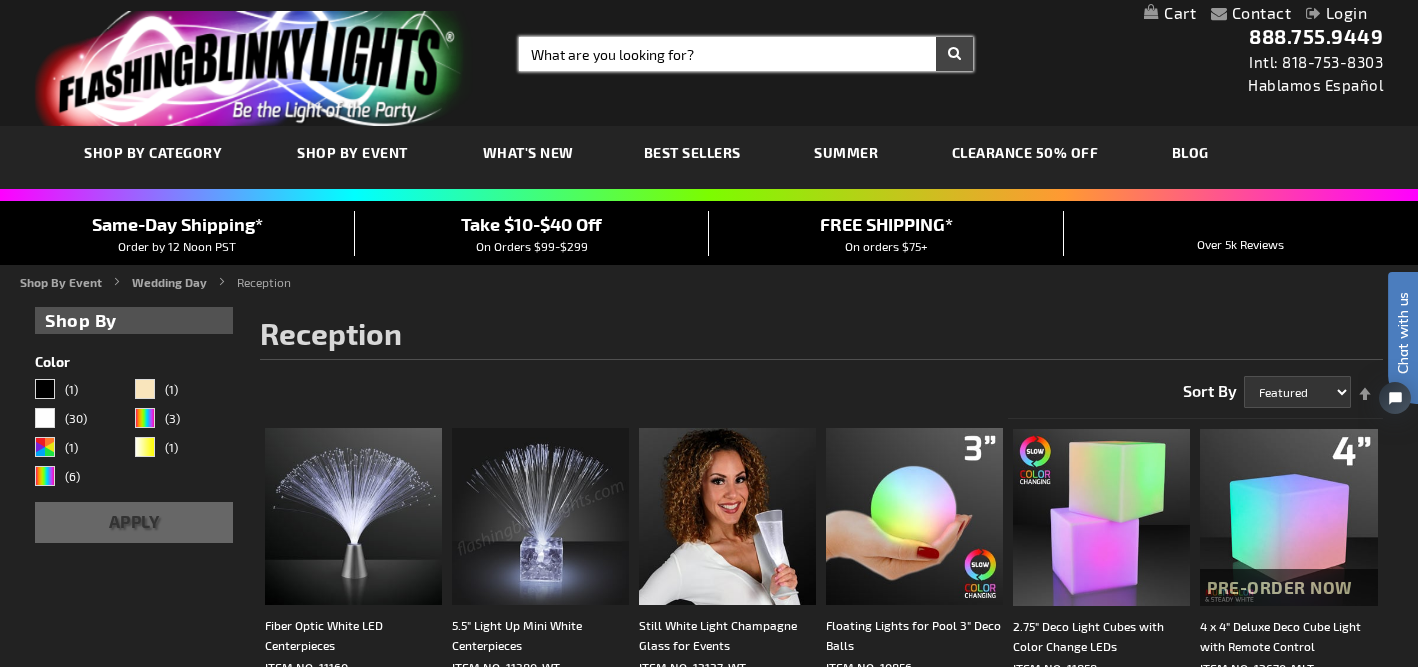 click on "Search" at bounding box center (746, 54) 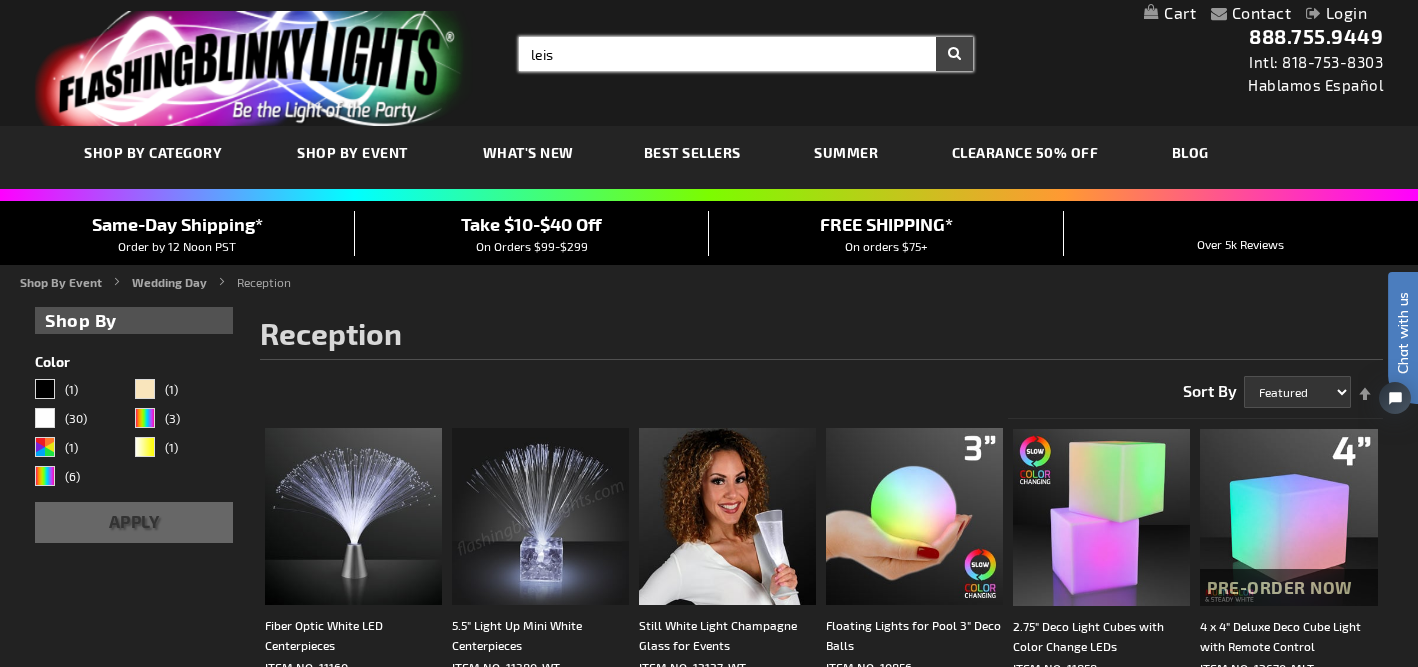 type on "leis" 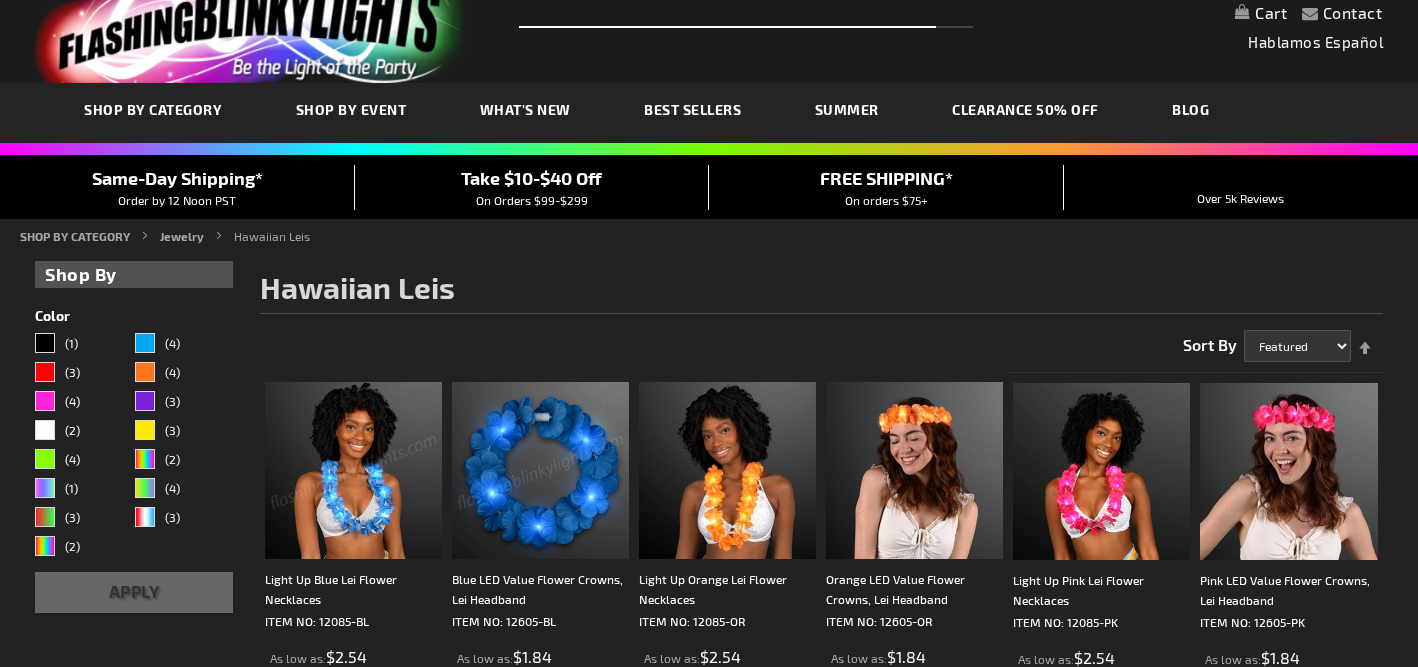 scroll, scrollTop: 66, scrollLeft: 0, axis: vertical 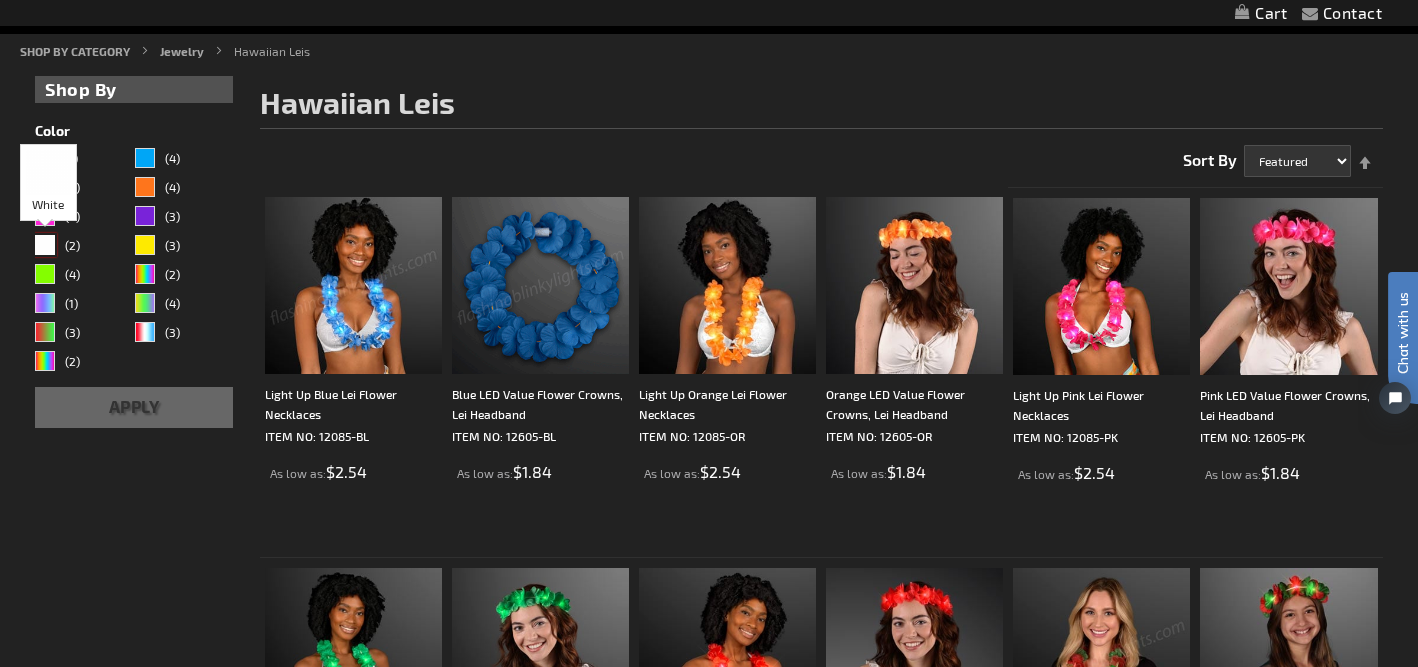 click at bounding box center (45, 245) 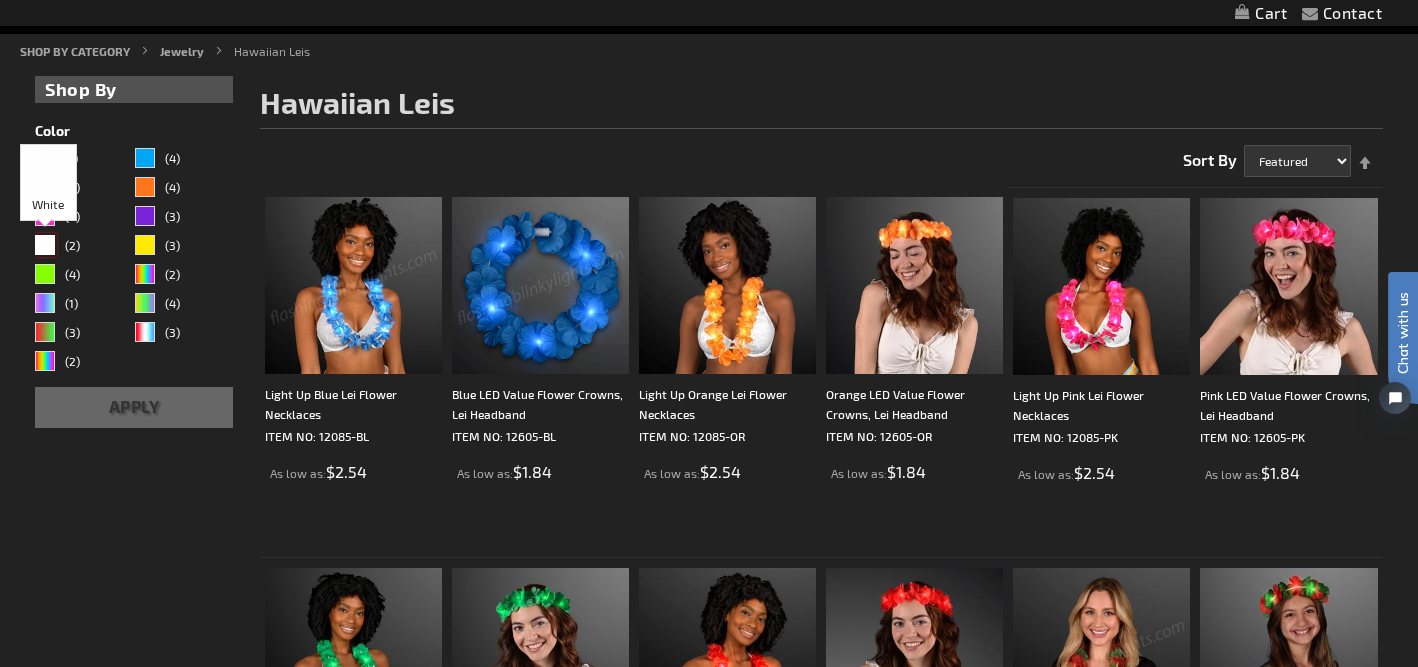 scroll, scrollTop: 231, scrollLeft: 0, axis: vertical 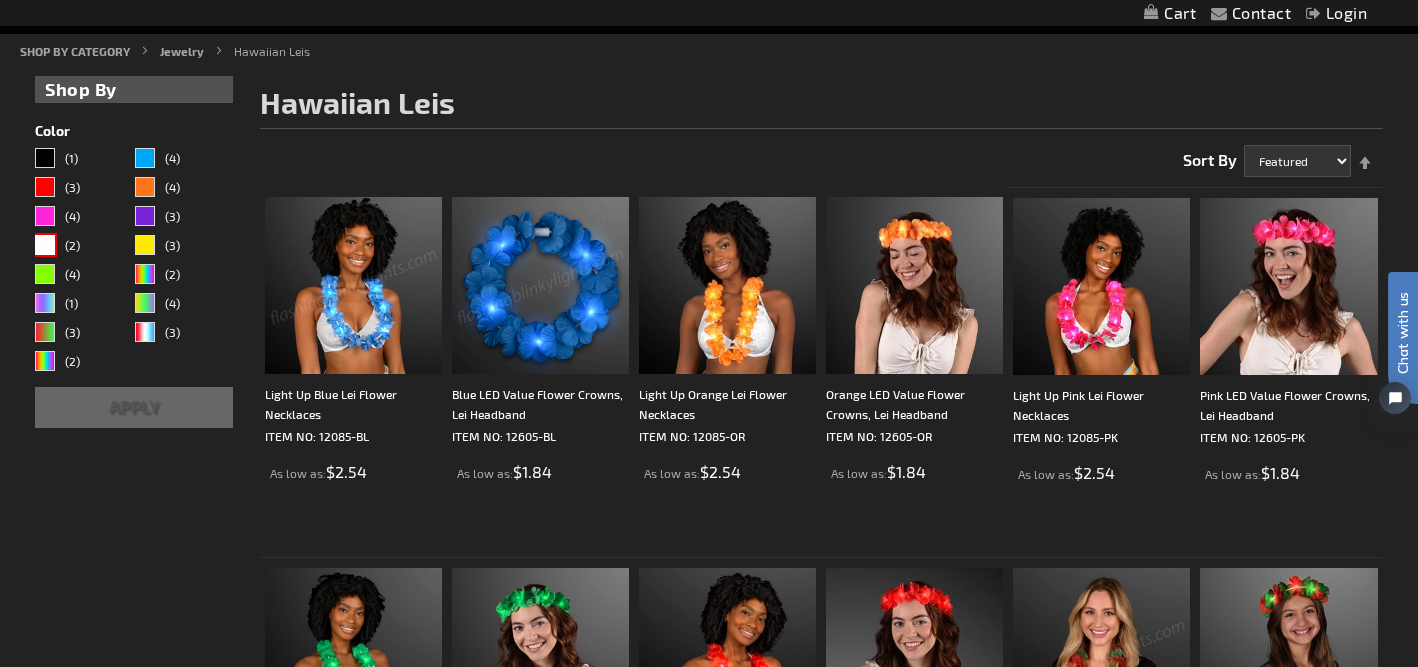 click on "Apply" at bounding box center (134, 407) 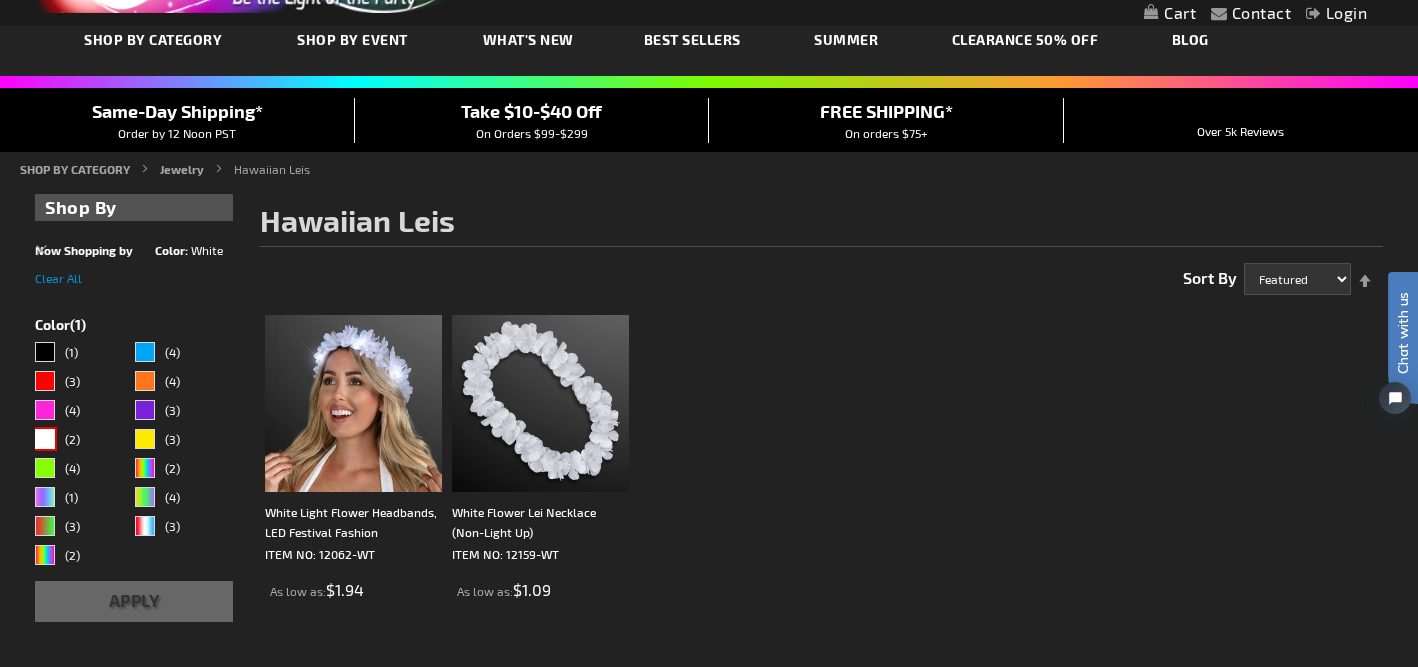 scroll, scrollTop: 114, scrollLeft: 0, axis: vertical 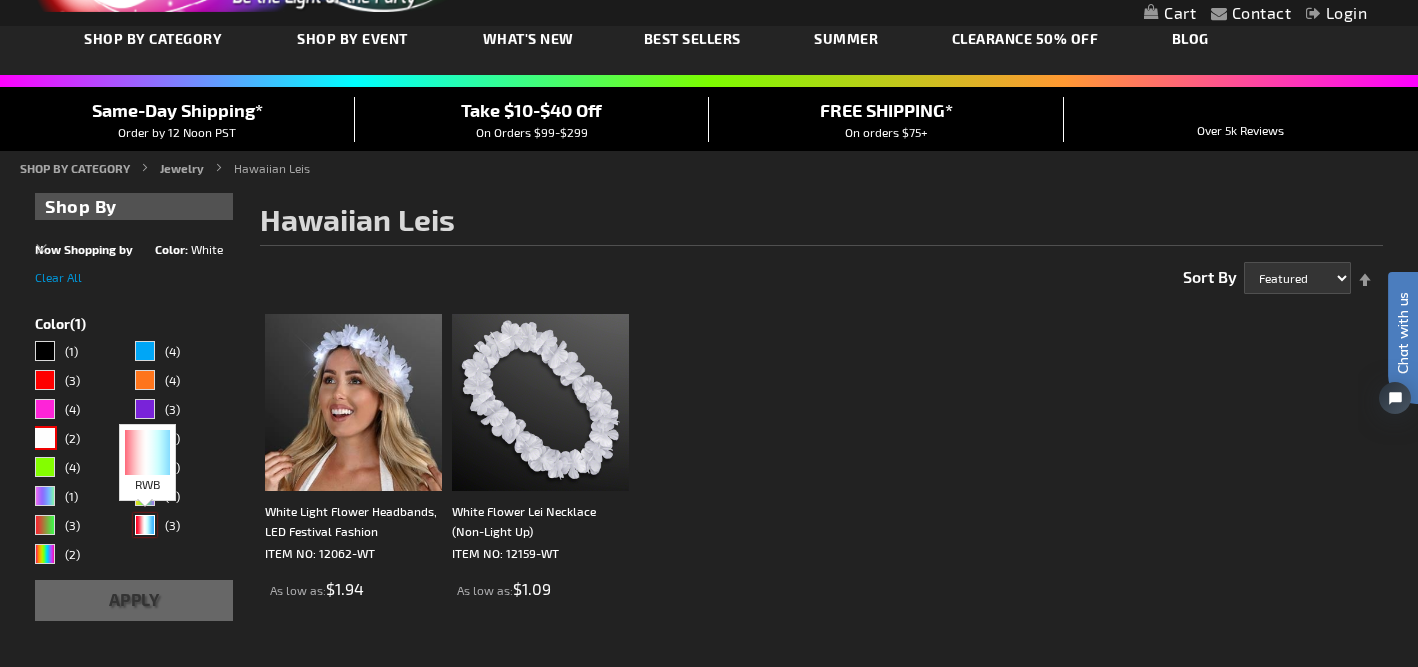 click at bounding box center (145, 525) 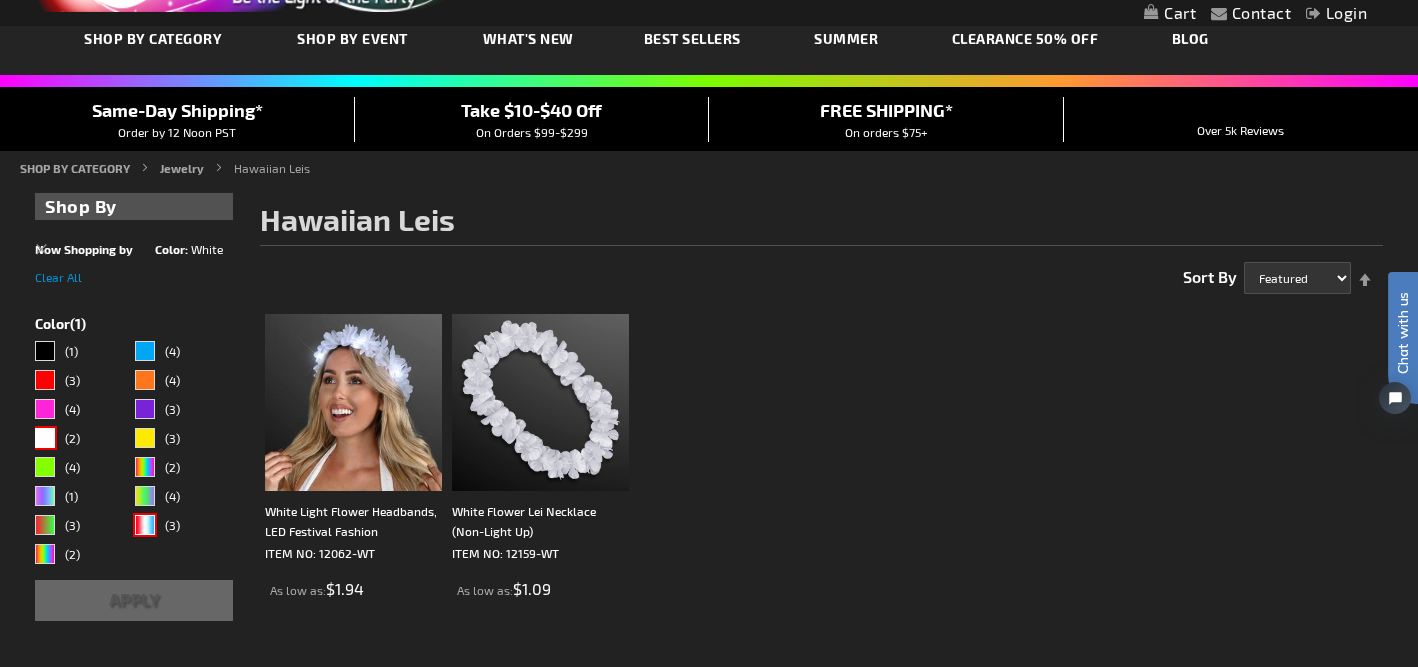 click on "Apply" at bounding box center [134, 600] 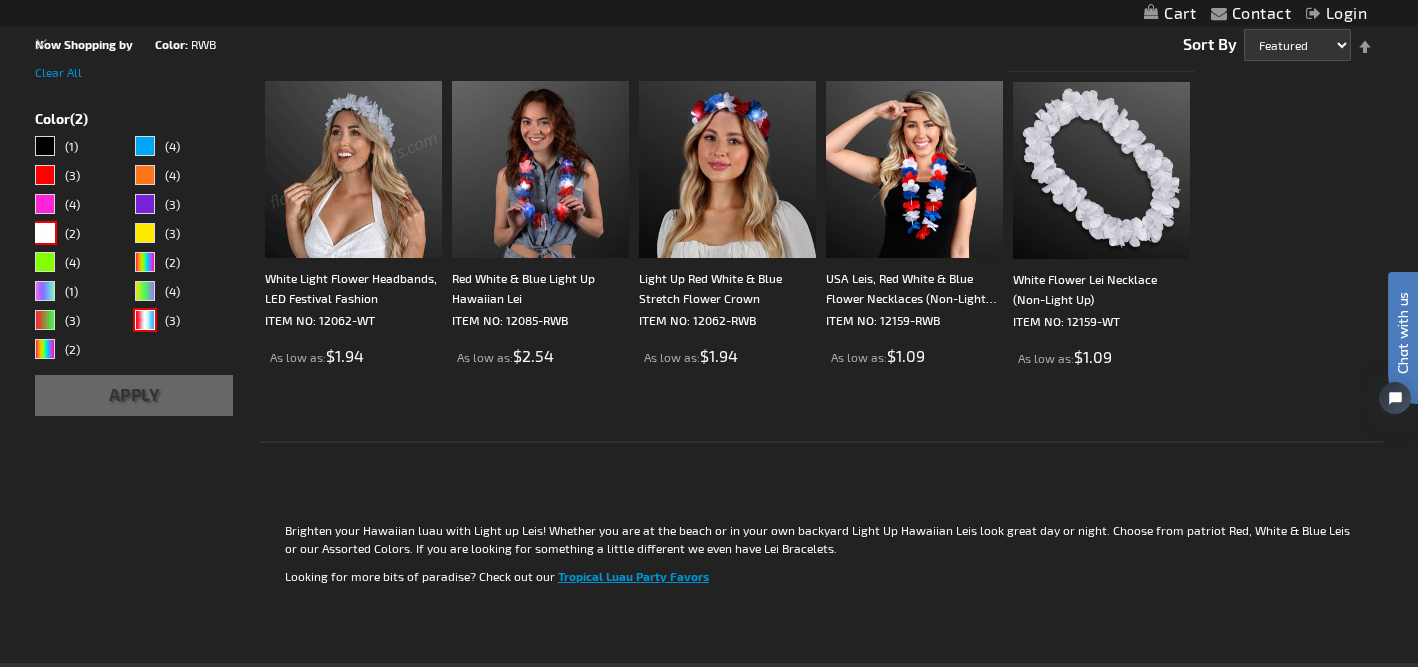 scroll, scrollTop: 353, scrollLeft: 0, axis: vertical 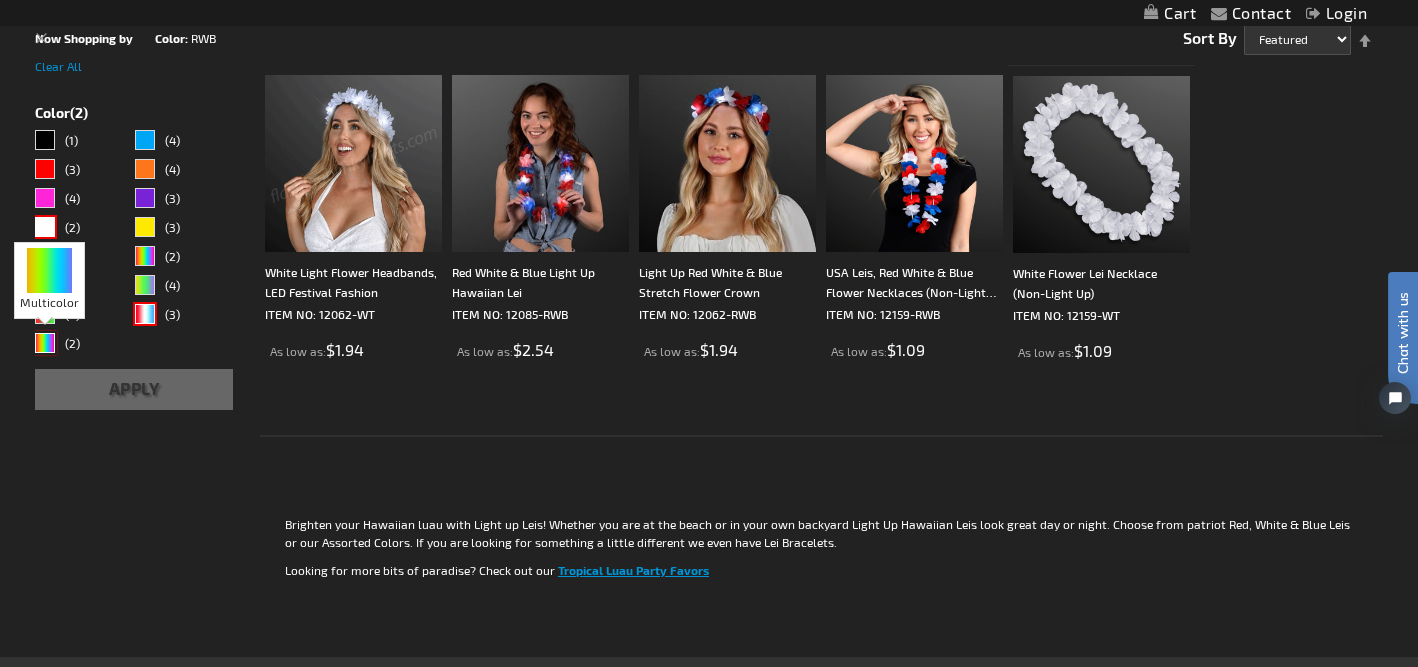 click at bounding box center (45, 343) 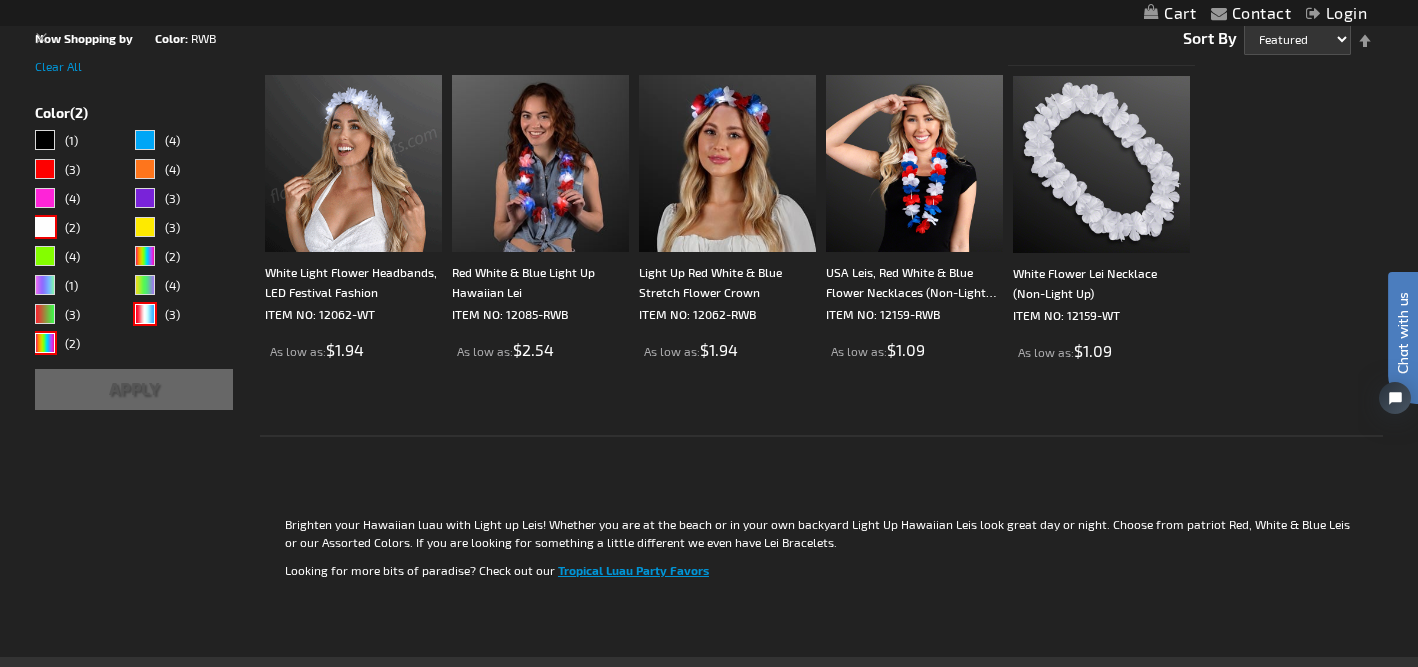 click on "Apply" at bounding box center (134, 389) 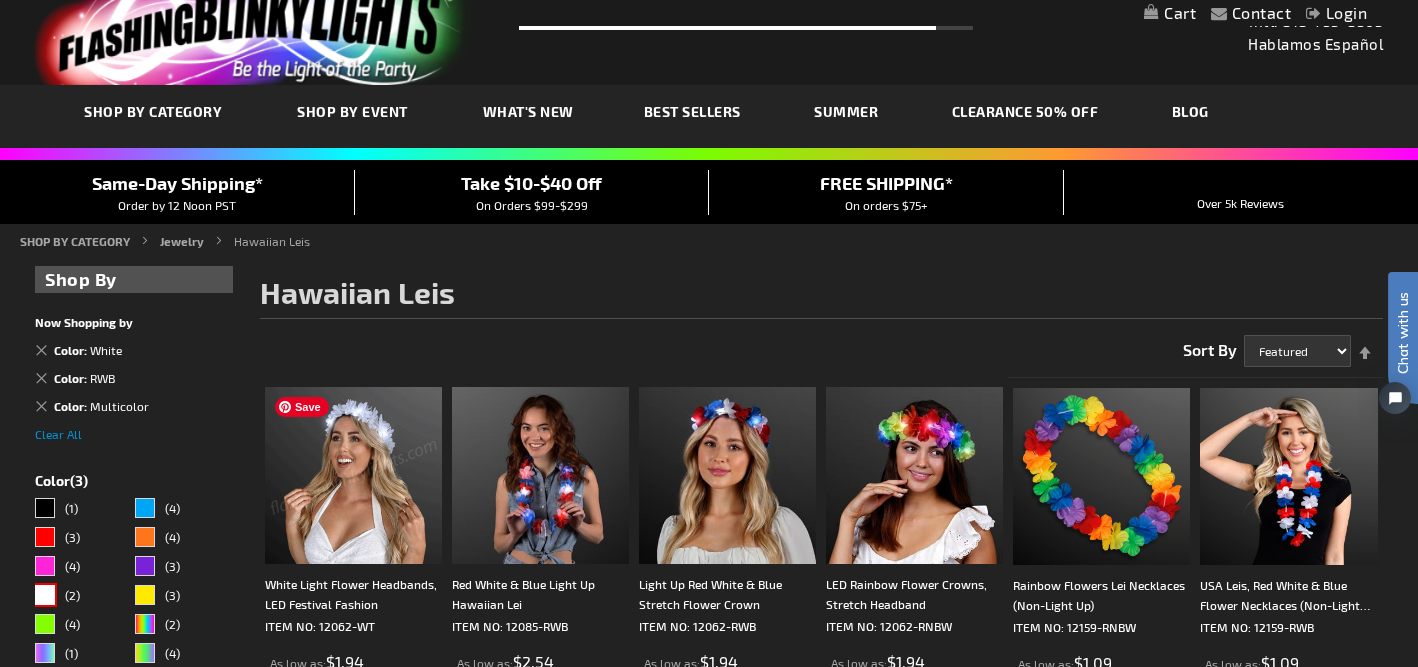 scroll, scrollTop: 0, scrollLeft: 0, axis: both 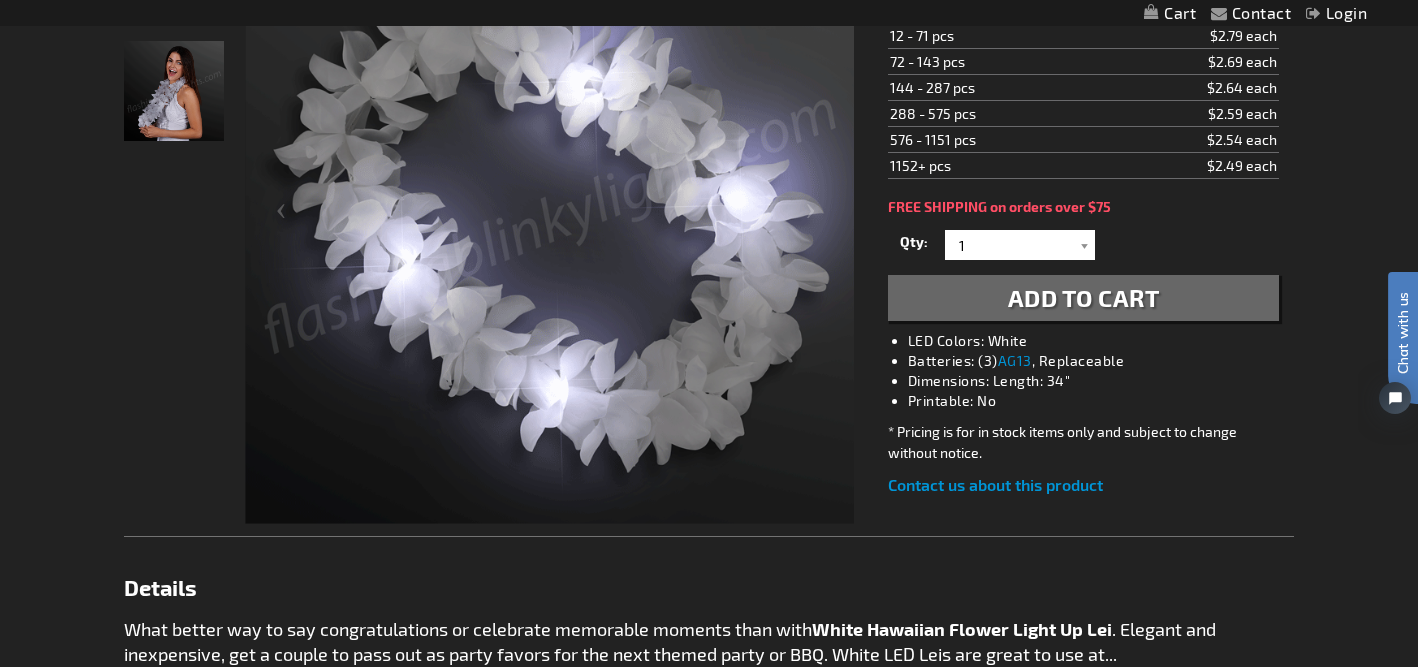click at bounding box center [174, 91] 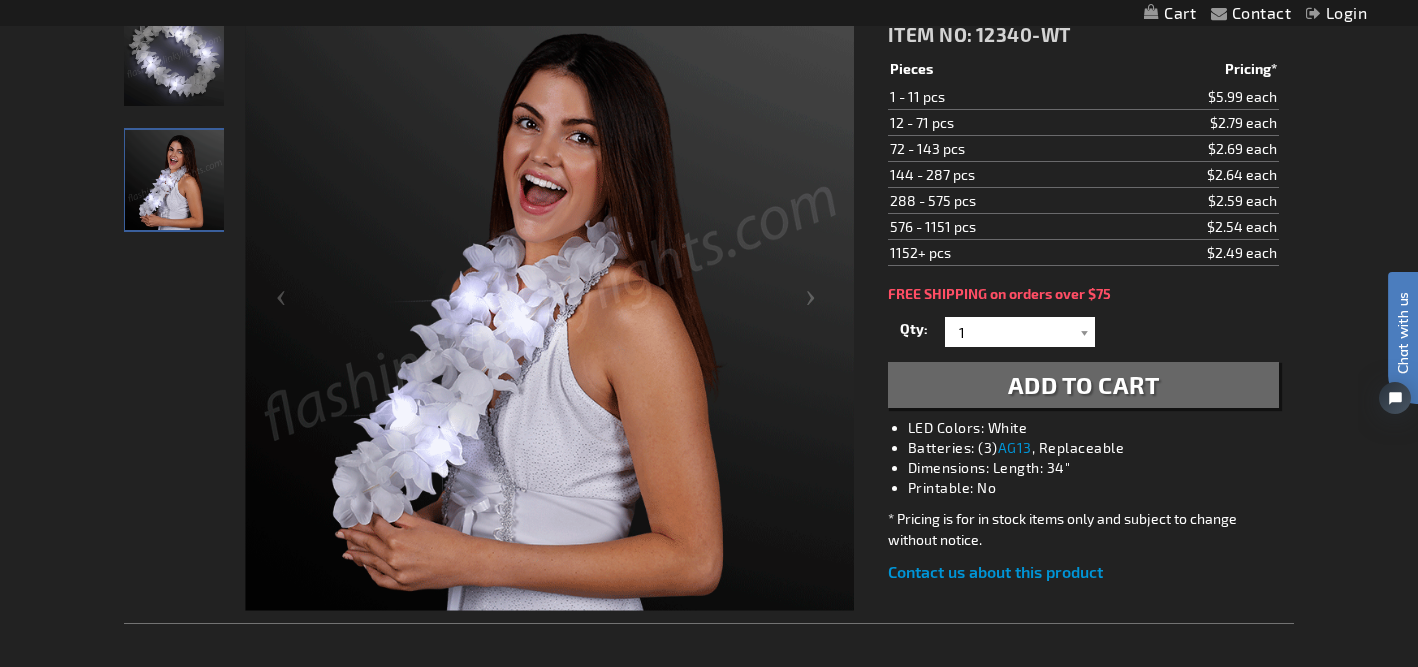 scroll, scrollTop: 303, scrollLeft: 0, axis: vertical 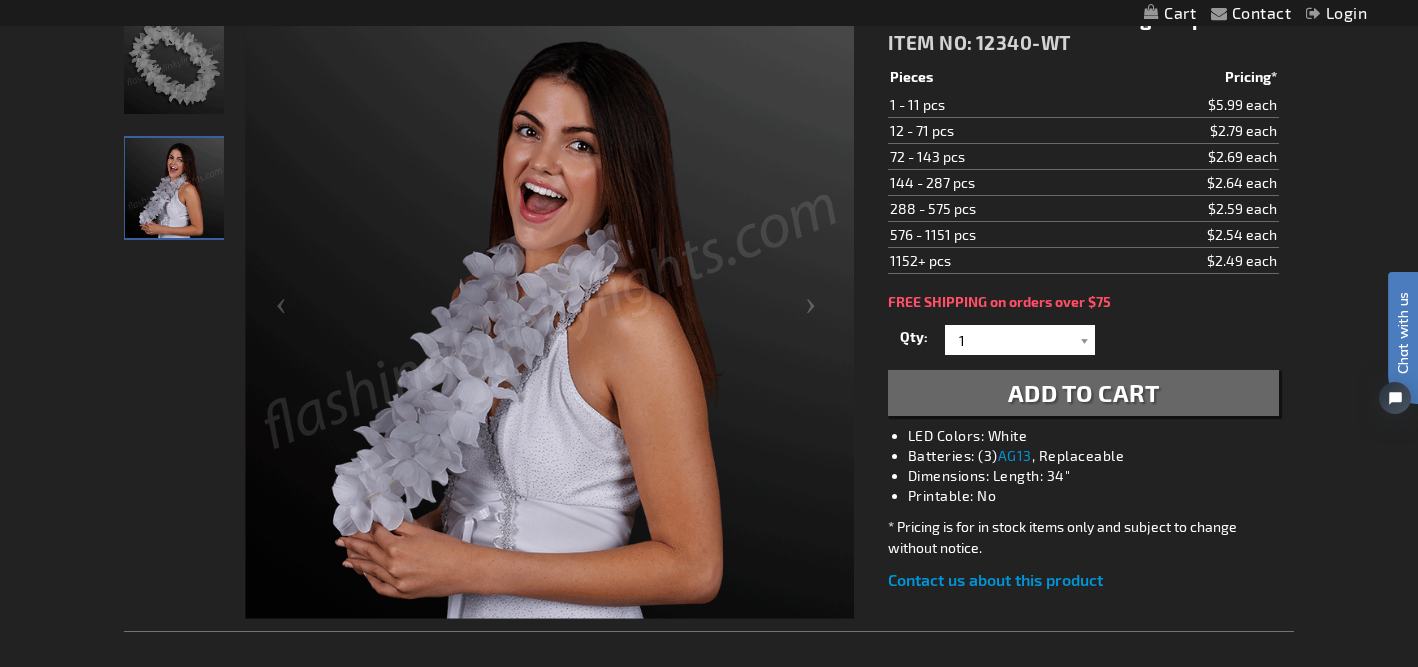 click at bounding box center (549, 314) 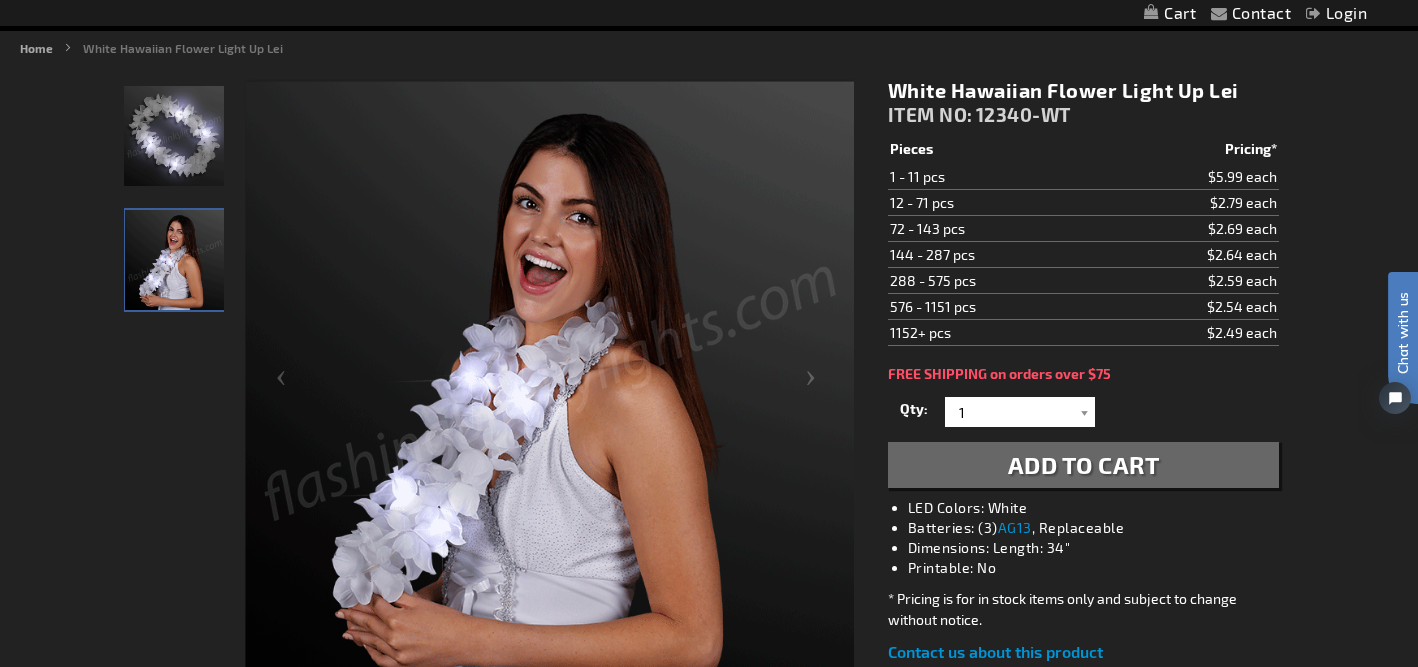 scroll, scrollTop: 232, scrollLeft: 0, axis: vertical 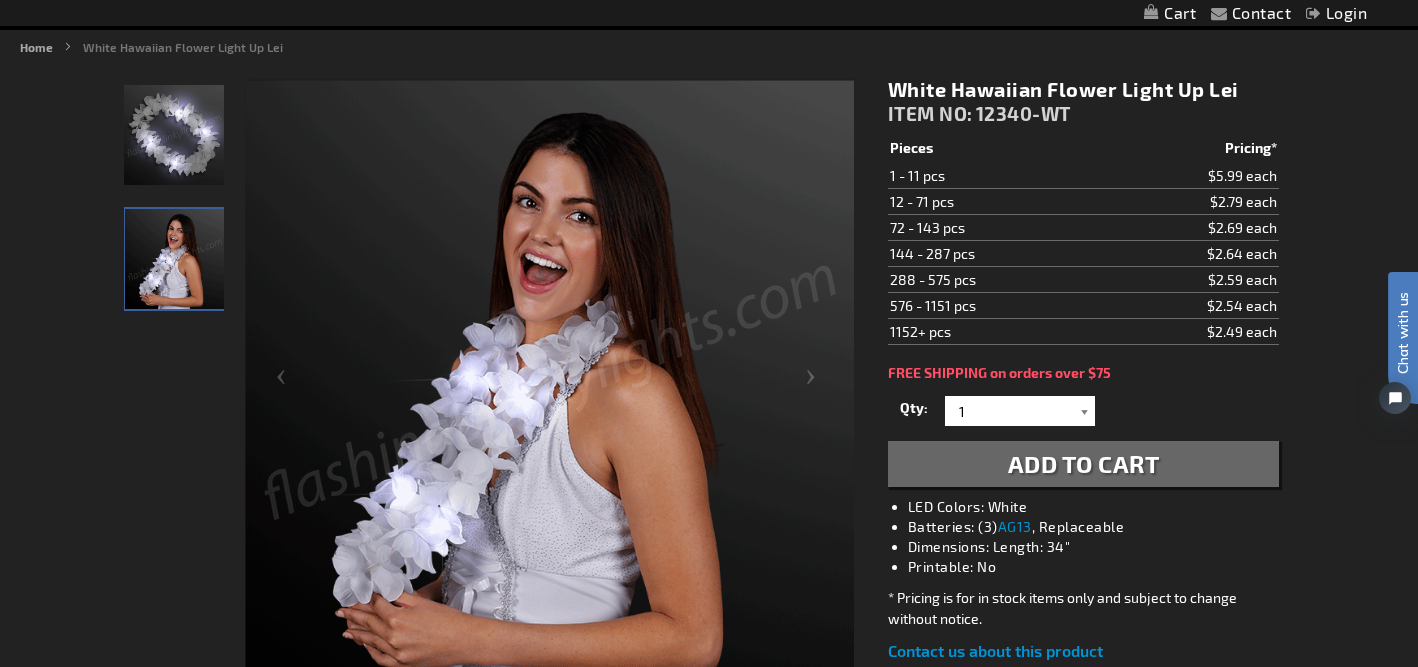 click at bounding box center (1085, 411) 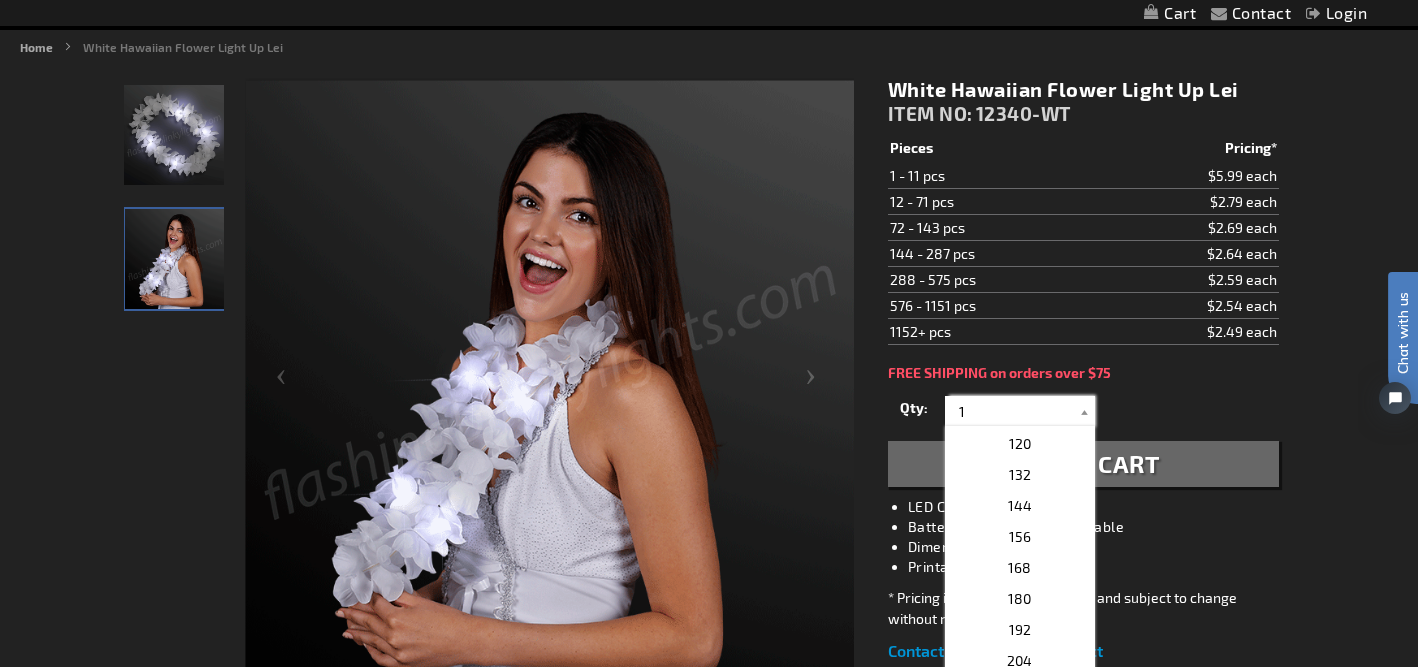 scroll, scrollTop: 617, scrollLeft: 0, axis: vertical 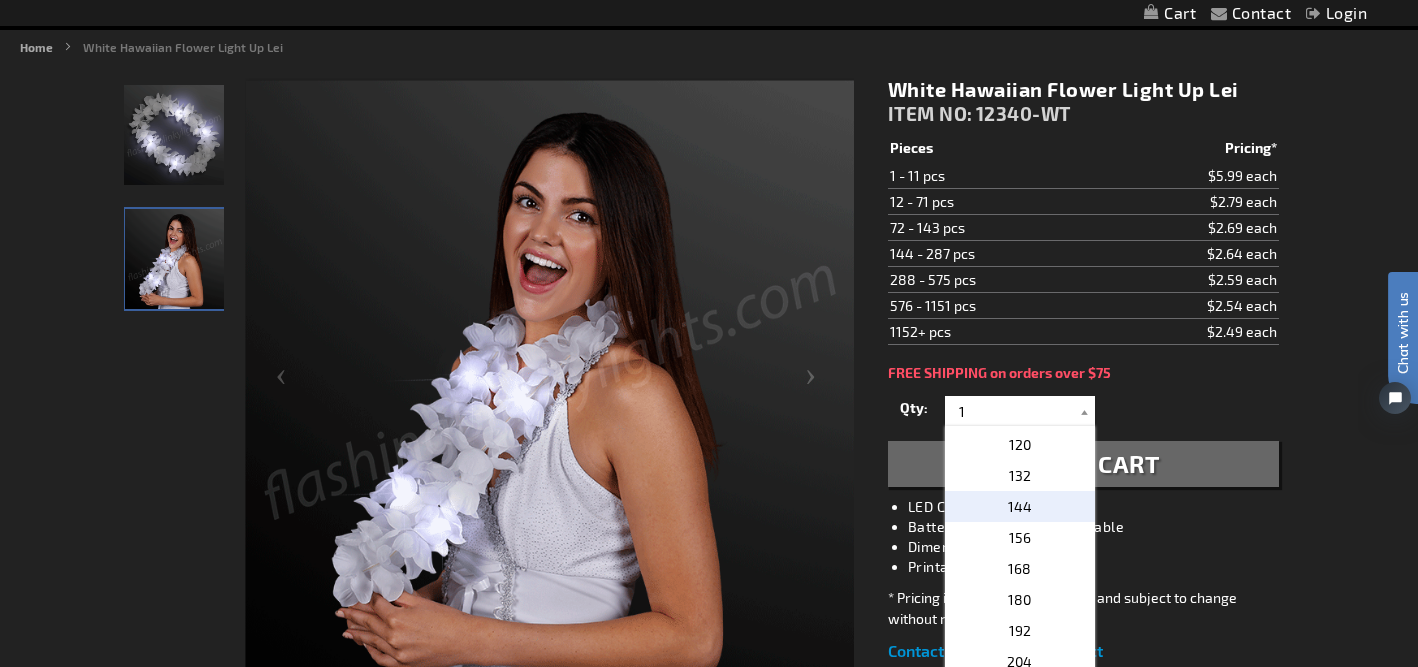 click on "144" at bounding box center (1020, 506) 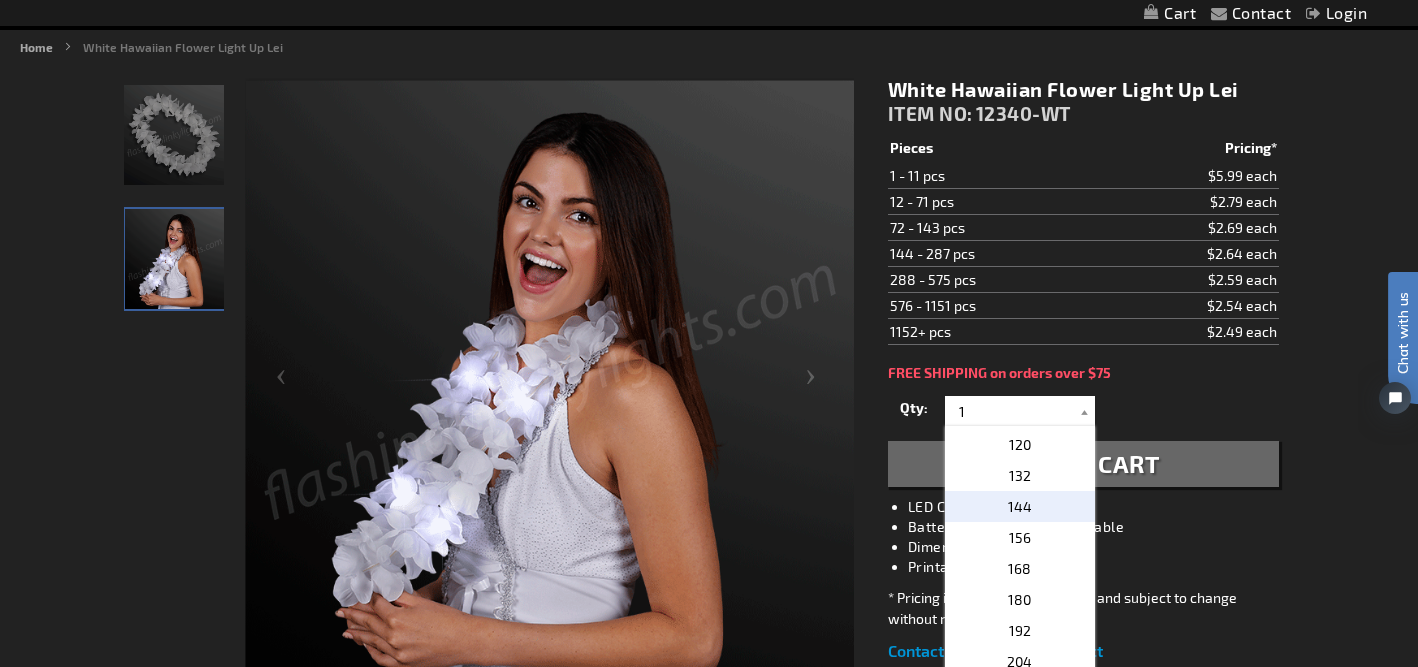 type on "144" 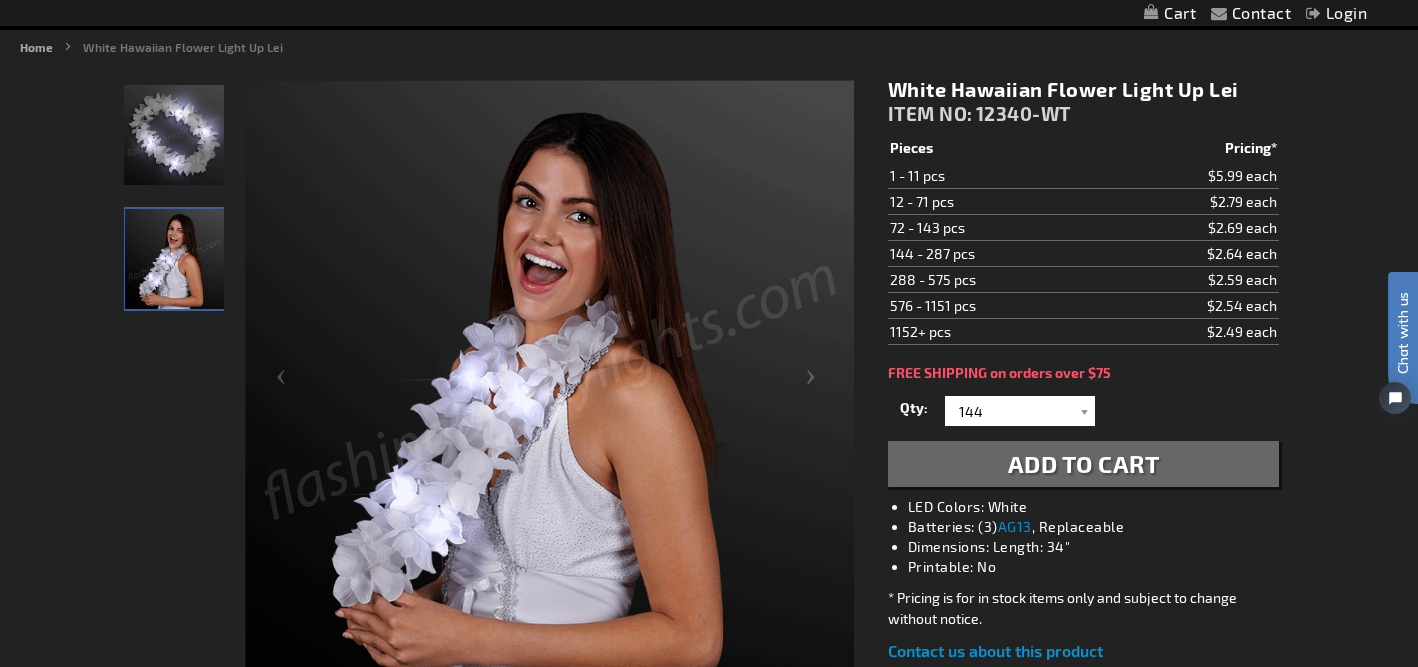 click on "Add to Cart" at bounding box center (1084, 463) 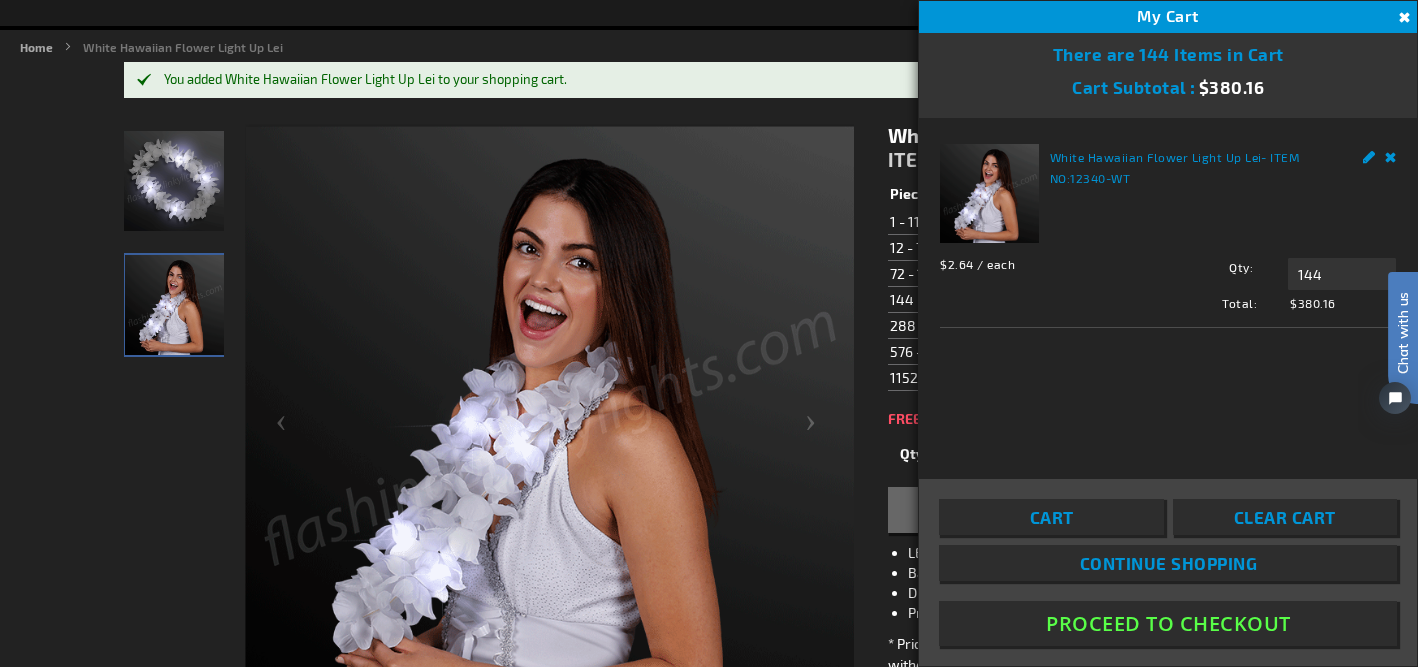 click on "Proceed To Checkout" at bounding box center (1168, 623) 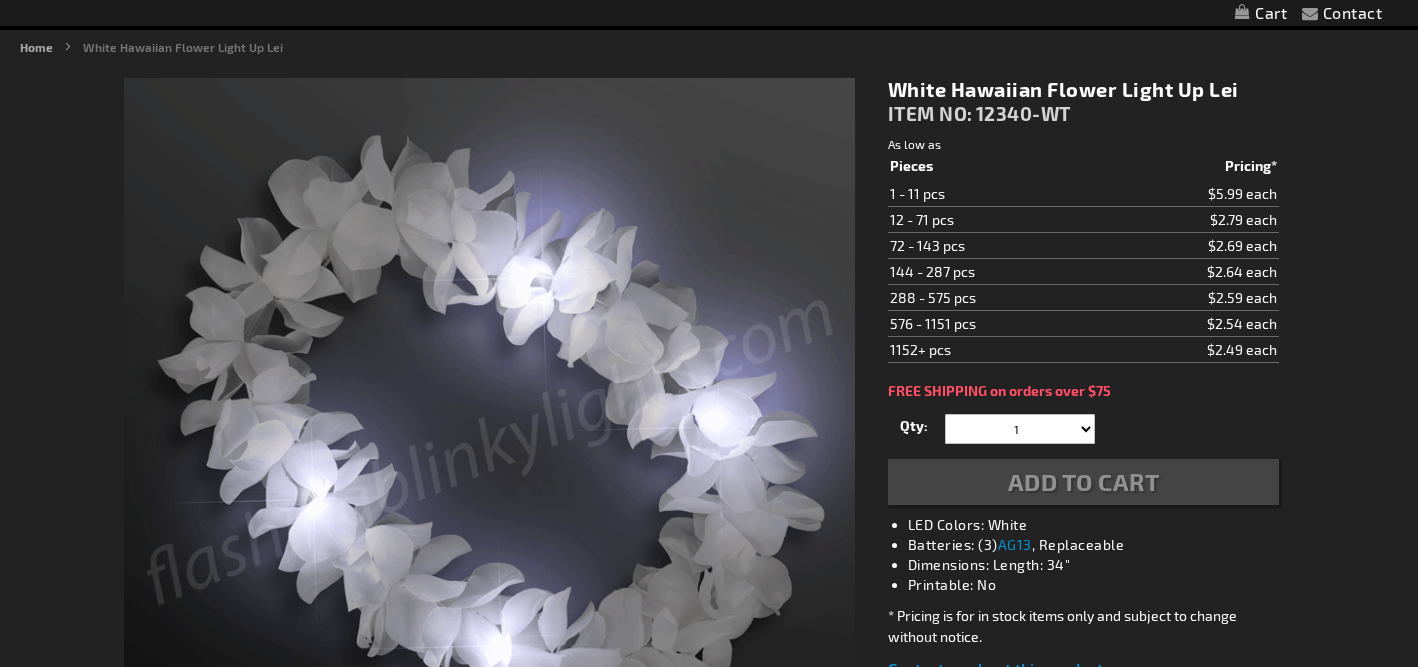 scroll, scrollTop: 232, scrollLeft: 0, axis: vertical 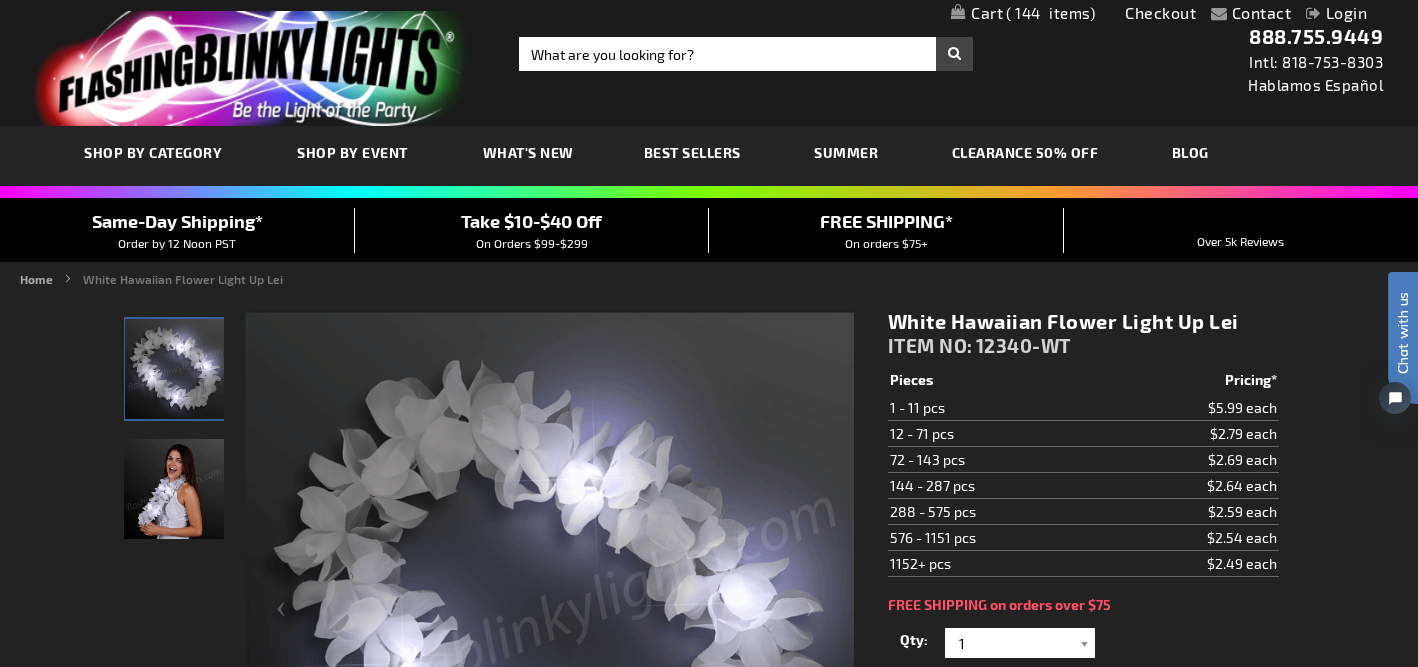 click on "144
144
items" at bounding box center [1049, 13] 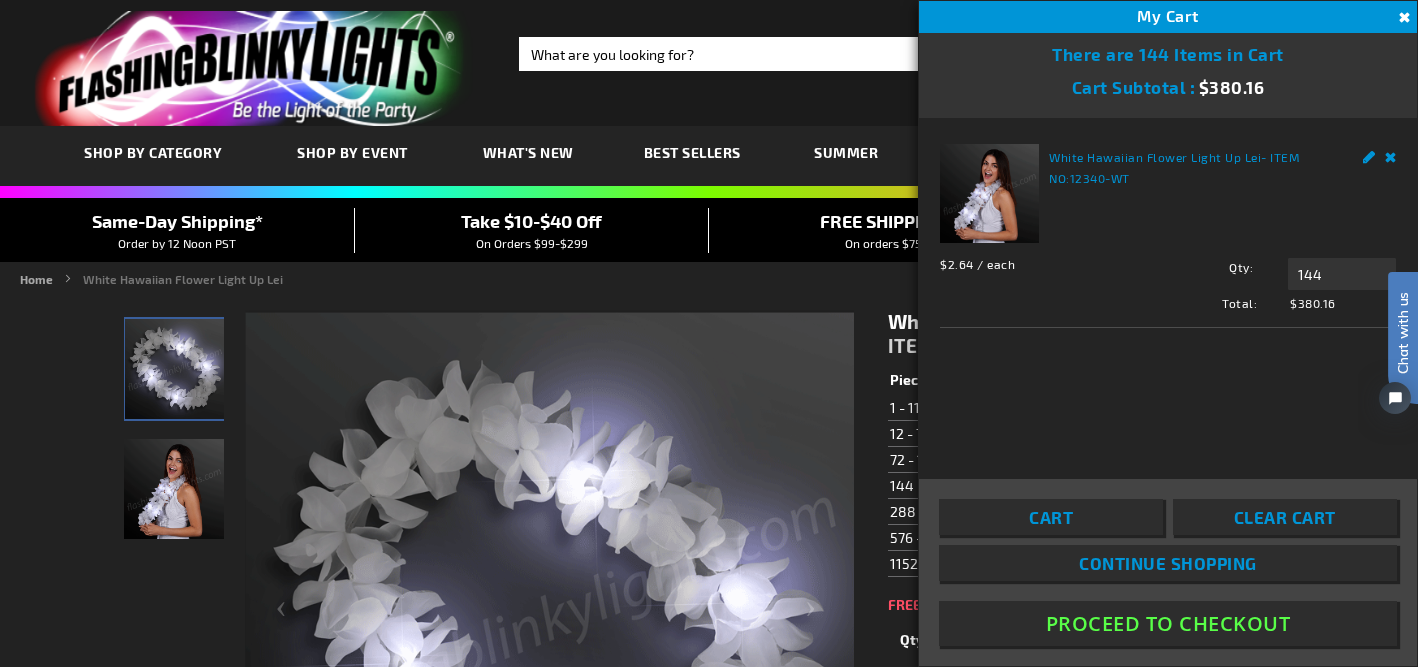 click on "Proceed To Checkout" at bounding box center [1168, 623] 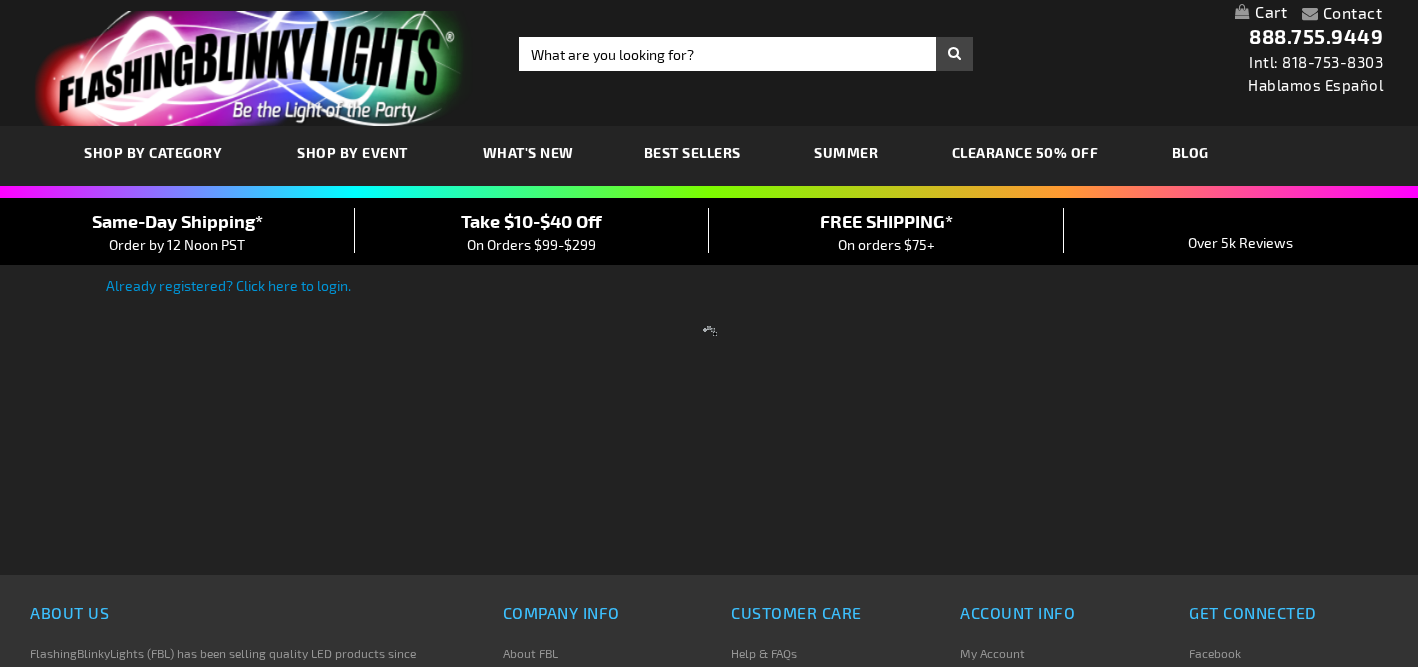 scroll, scrollTop: 0, scrollLeft: 0, axis: both 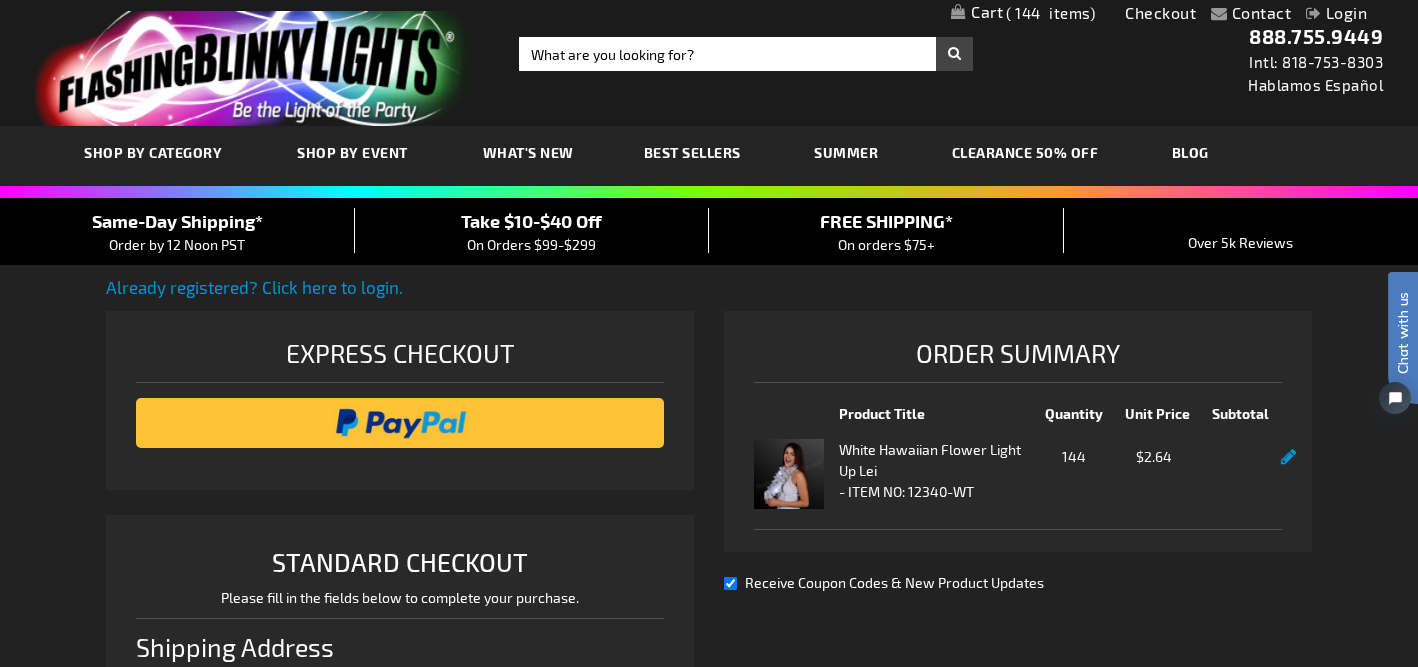 select on "US" 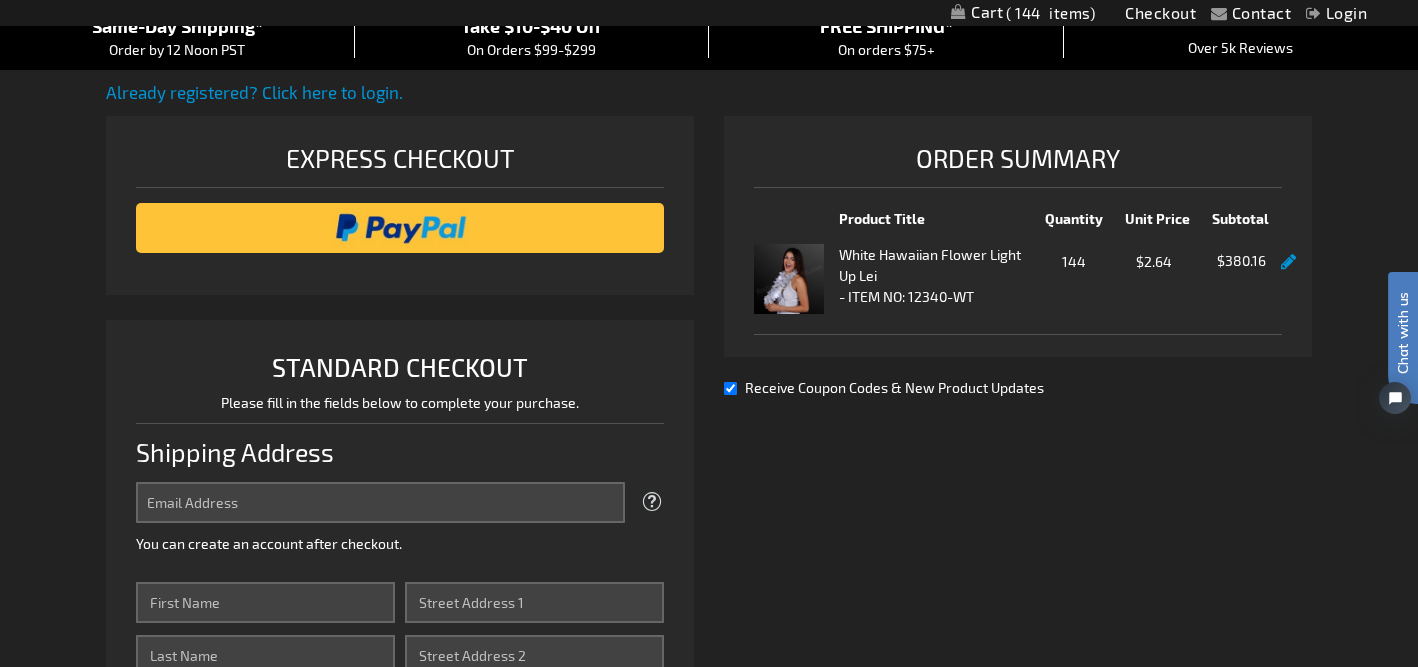 scroll, scrollTop: 233, scrollLeft: 0, axis: vertical 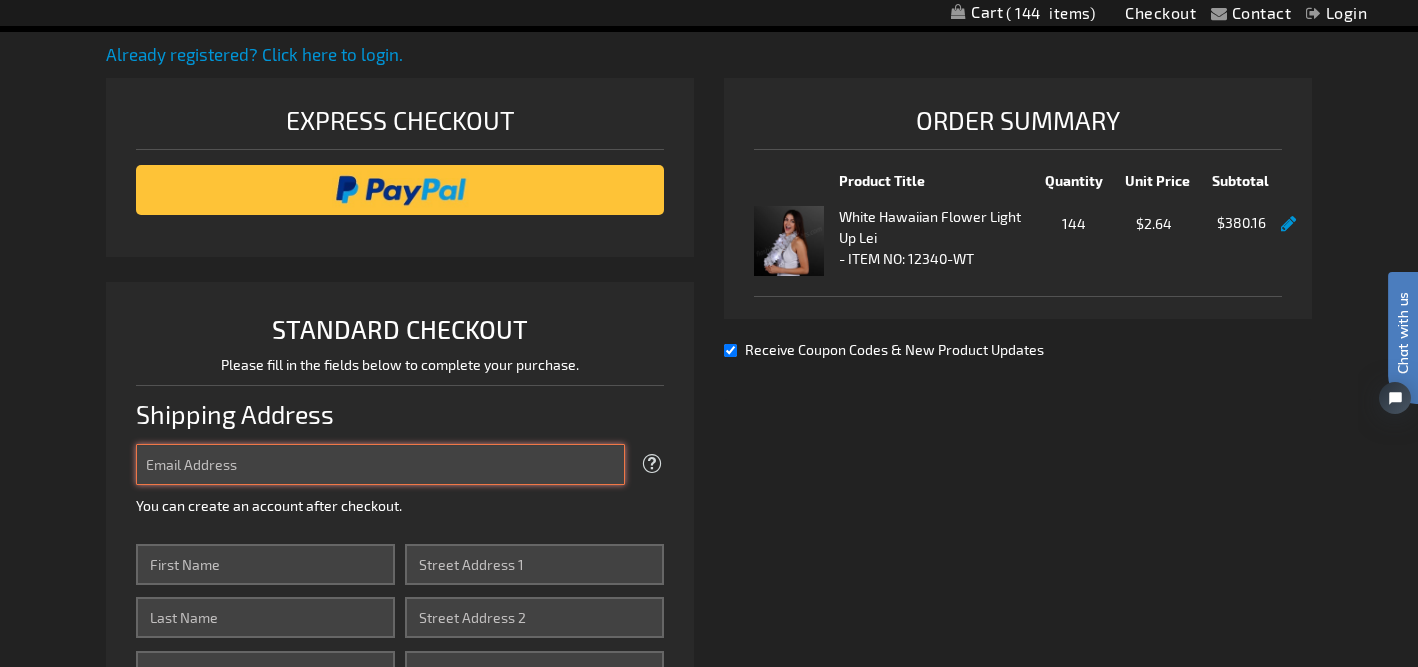 click on "Email Address" at bounding box center [380, 464] 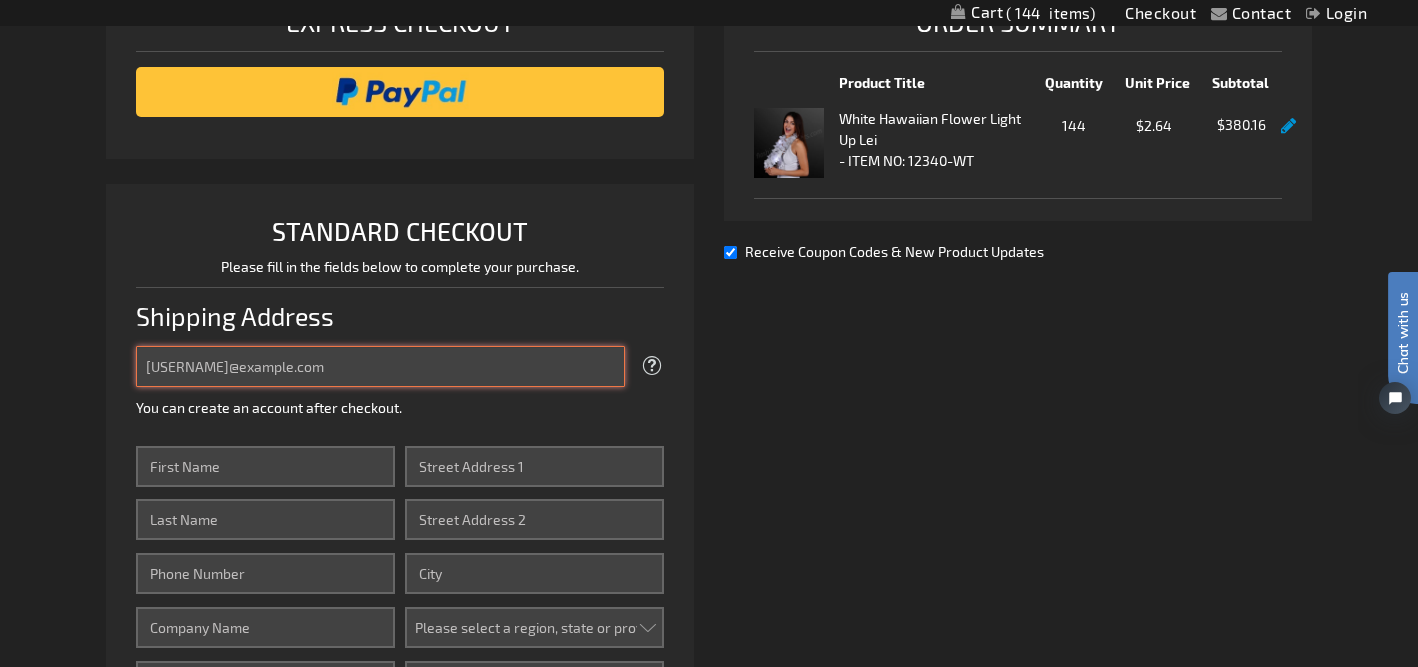 scroll, scrollTop: 389, scrollLeft: 0, axis: vertical 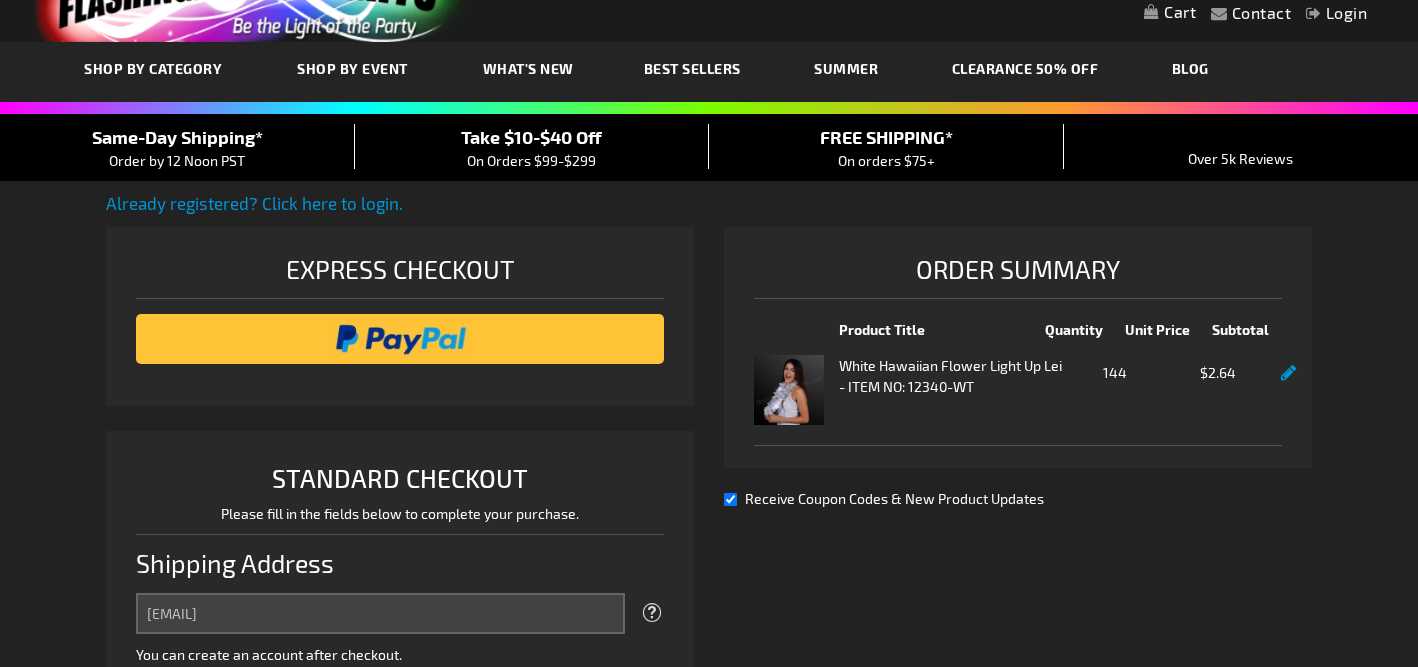 select on "US" 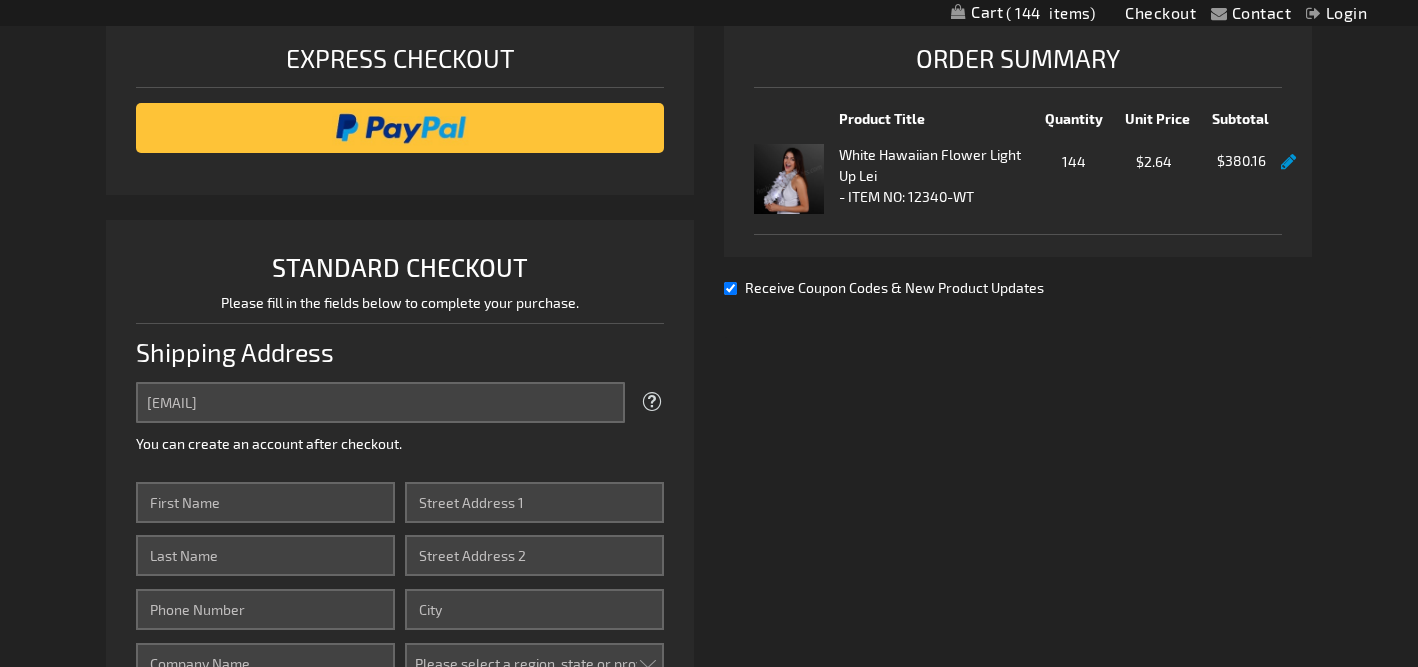 scroll, scrollTop: 306, scrollLeft: 0, axis: vertical 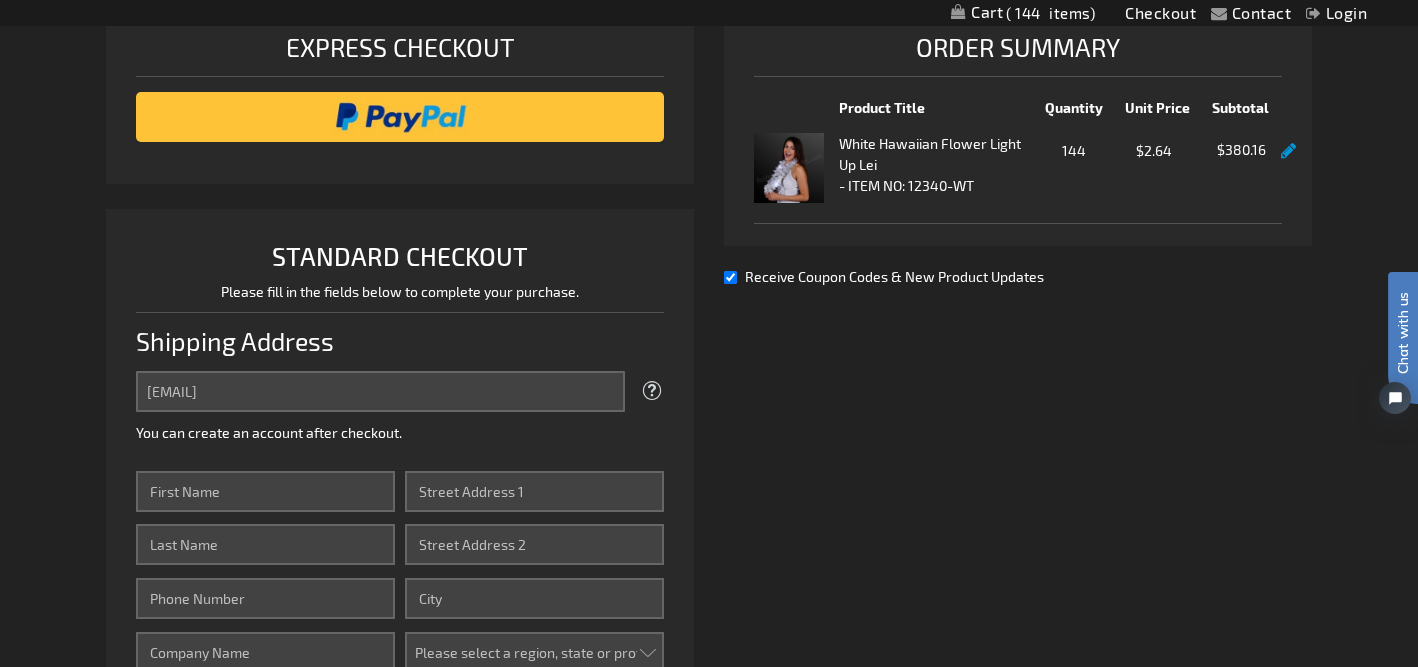 click at bounding box center (0, 1595) 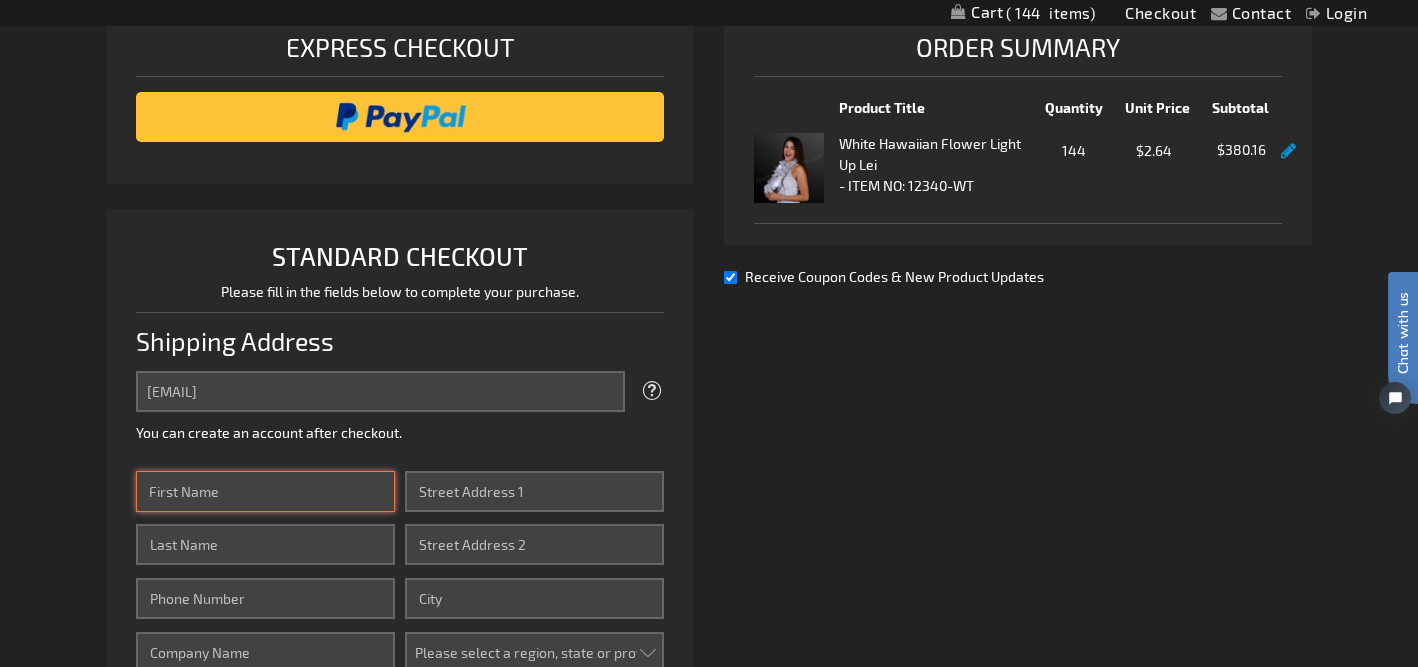 click on "First Name" at bounding box center [265, 491] 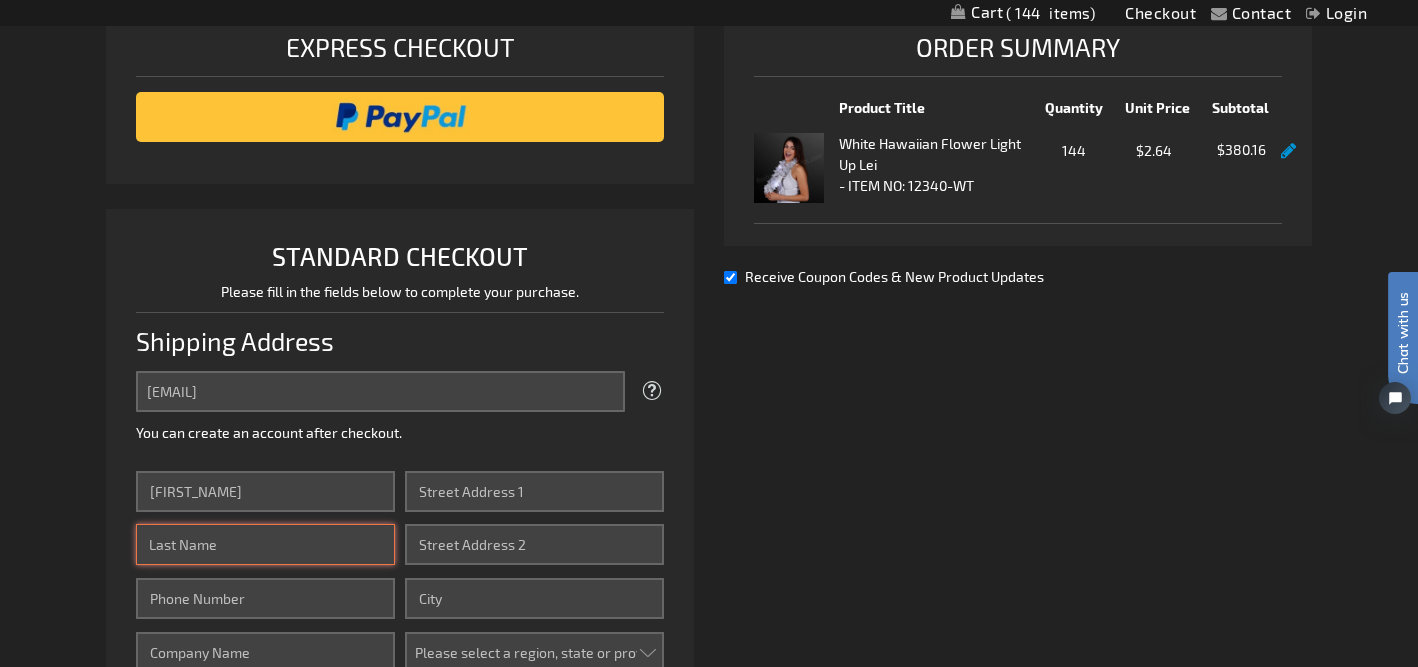 type on "NOYES" 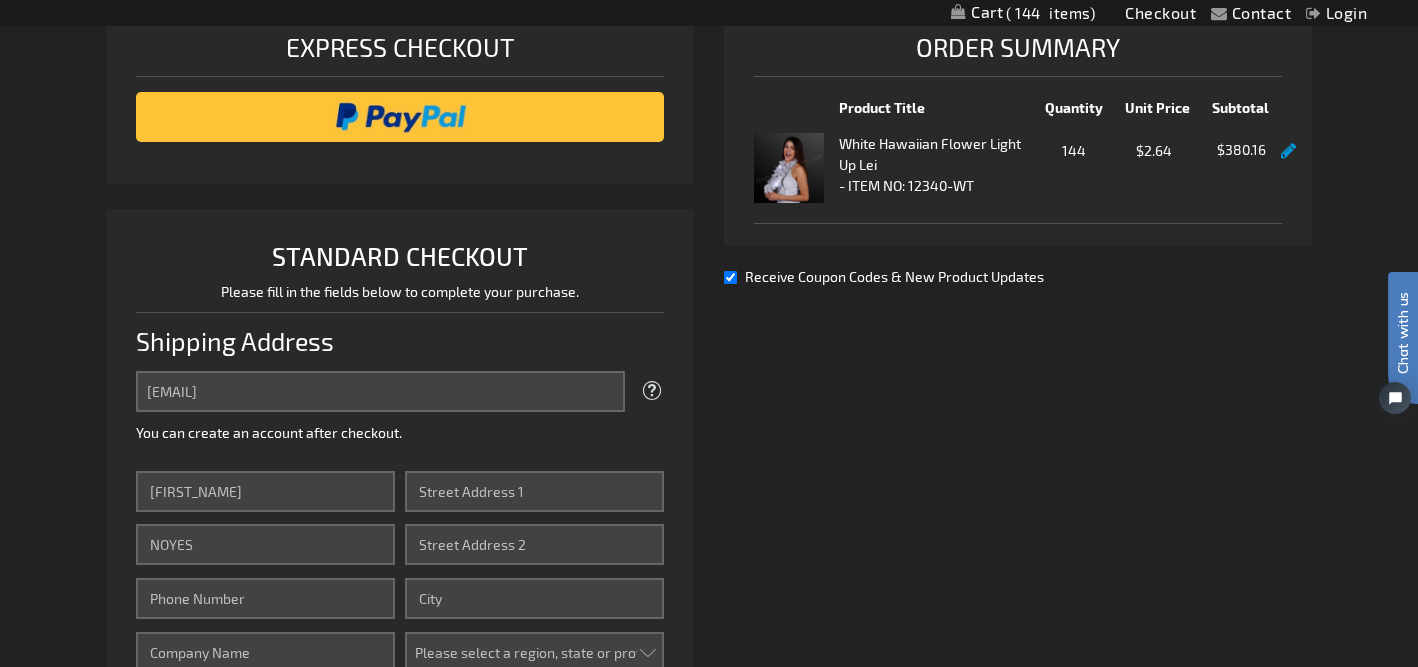 type on "7816392448" 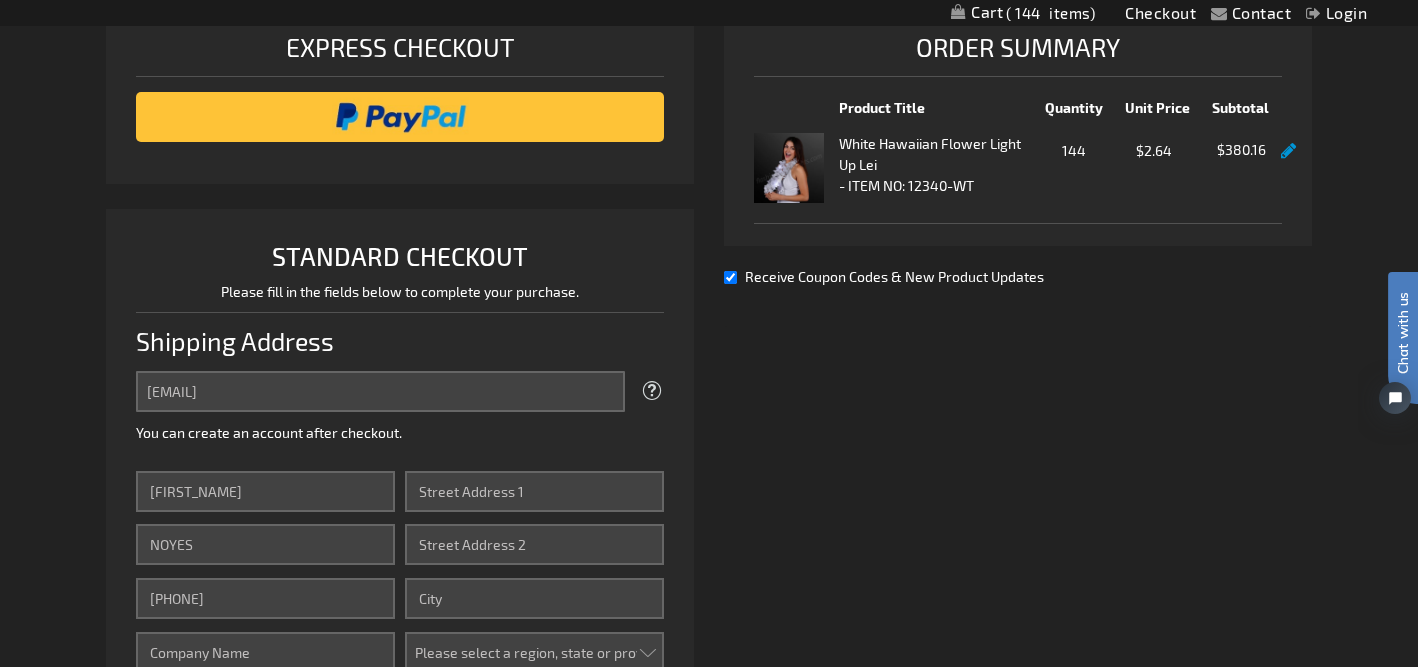 type on "293R Ocean Avenue" 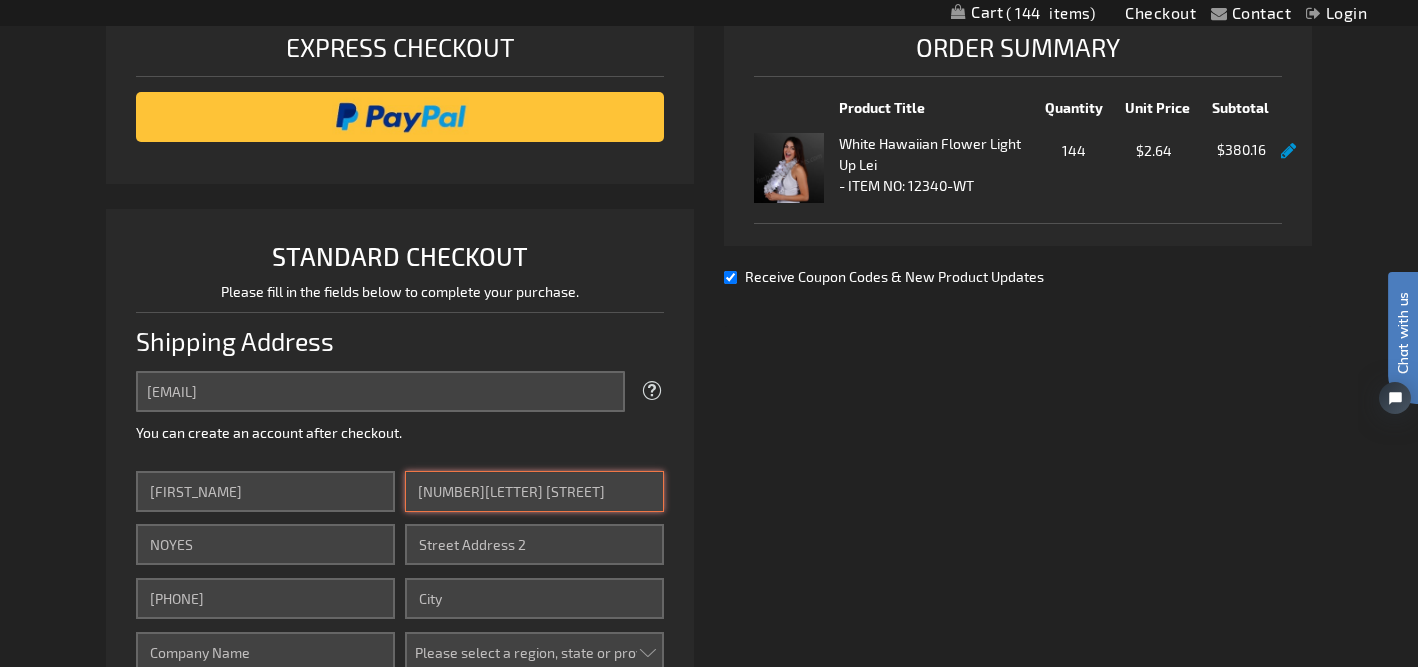 type on "MARBLEHEAD" 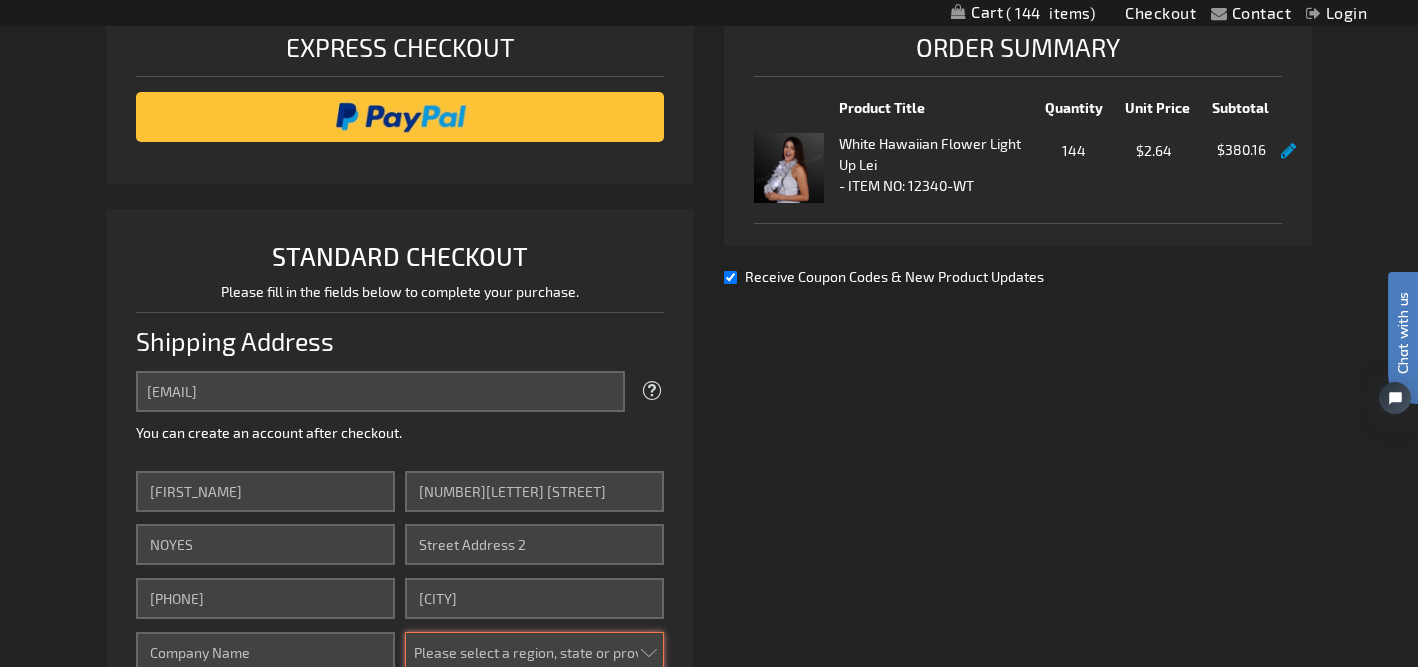select on "32" 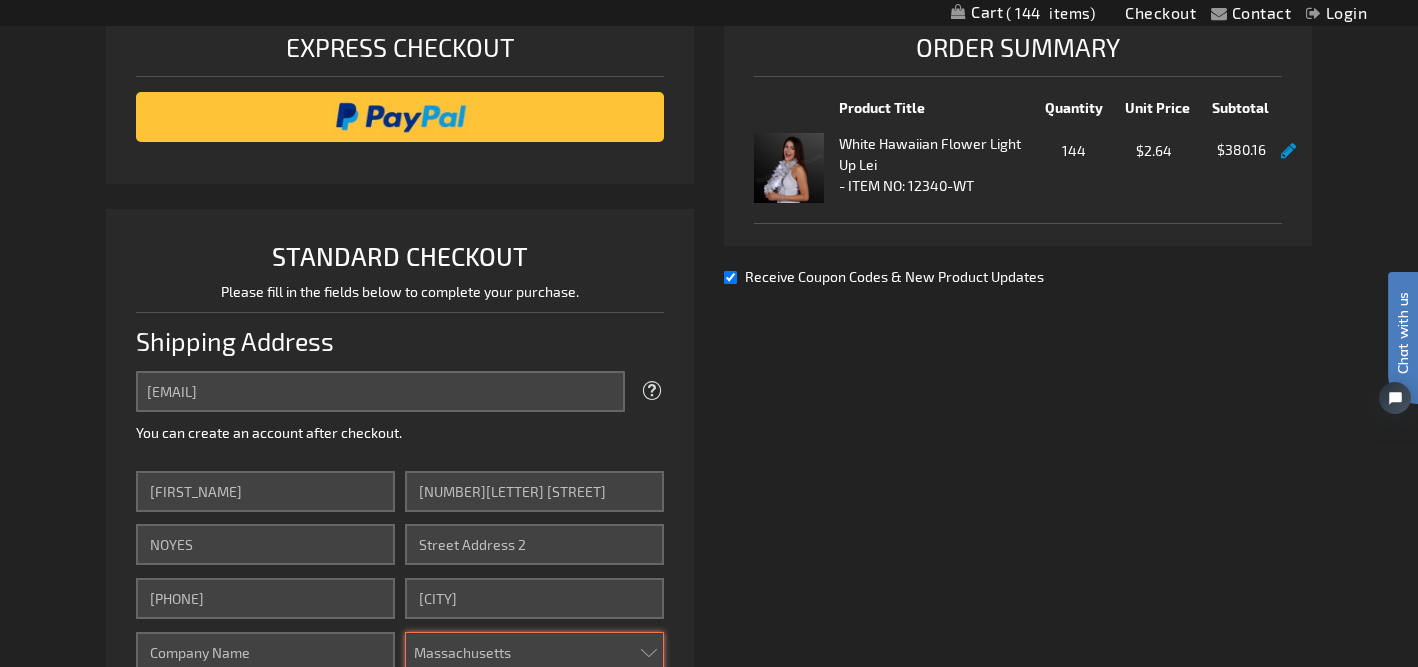 type on "01945-3854" 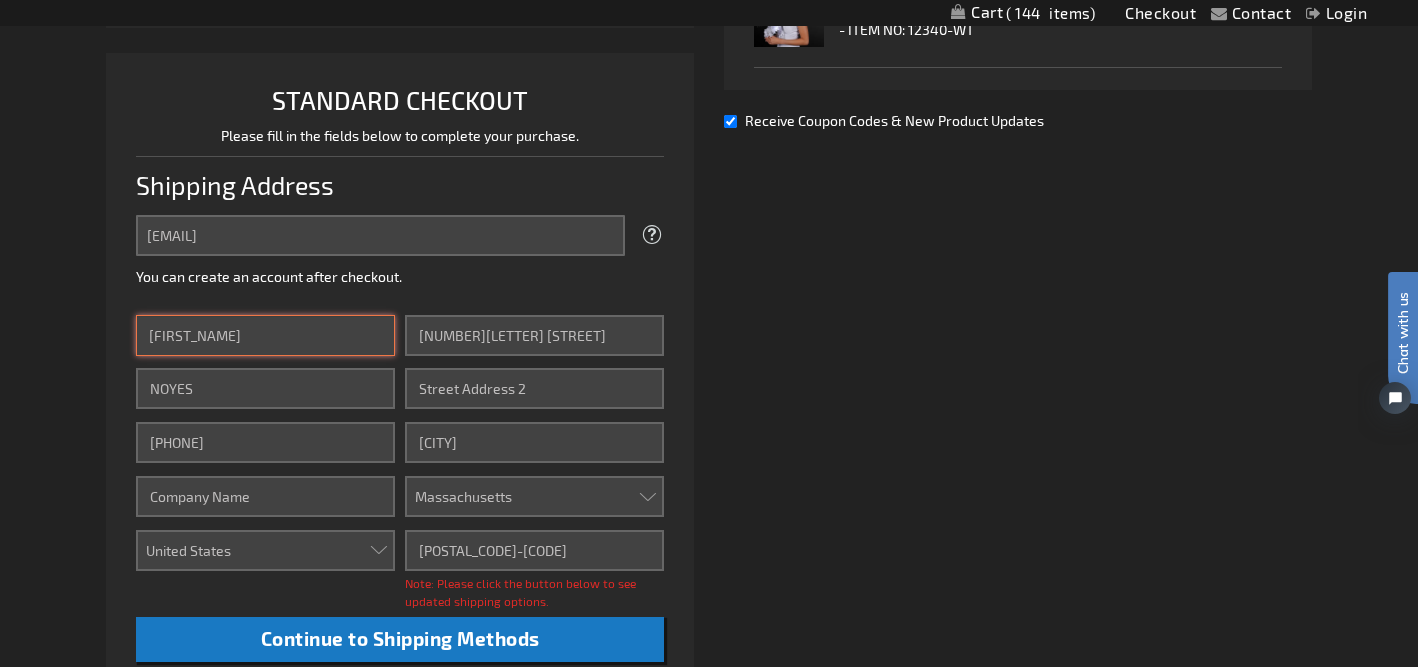 scroll, scrollTop: 466, scrollLeft: 0, axis: vertical 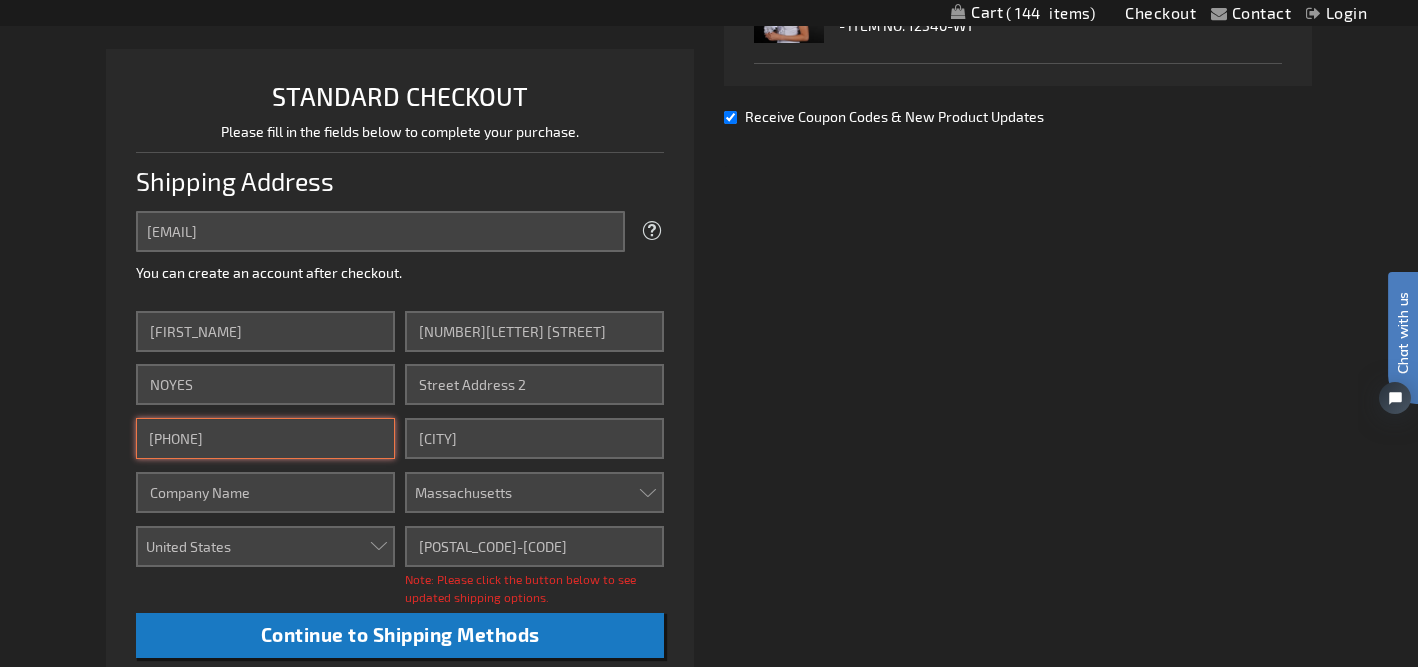 click on "7816392448" at bounding box center [265, 438] 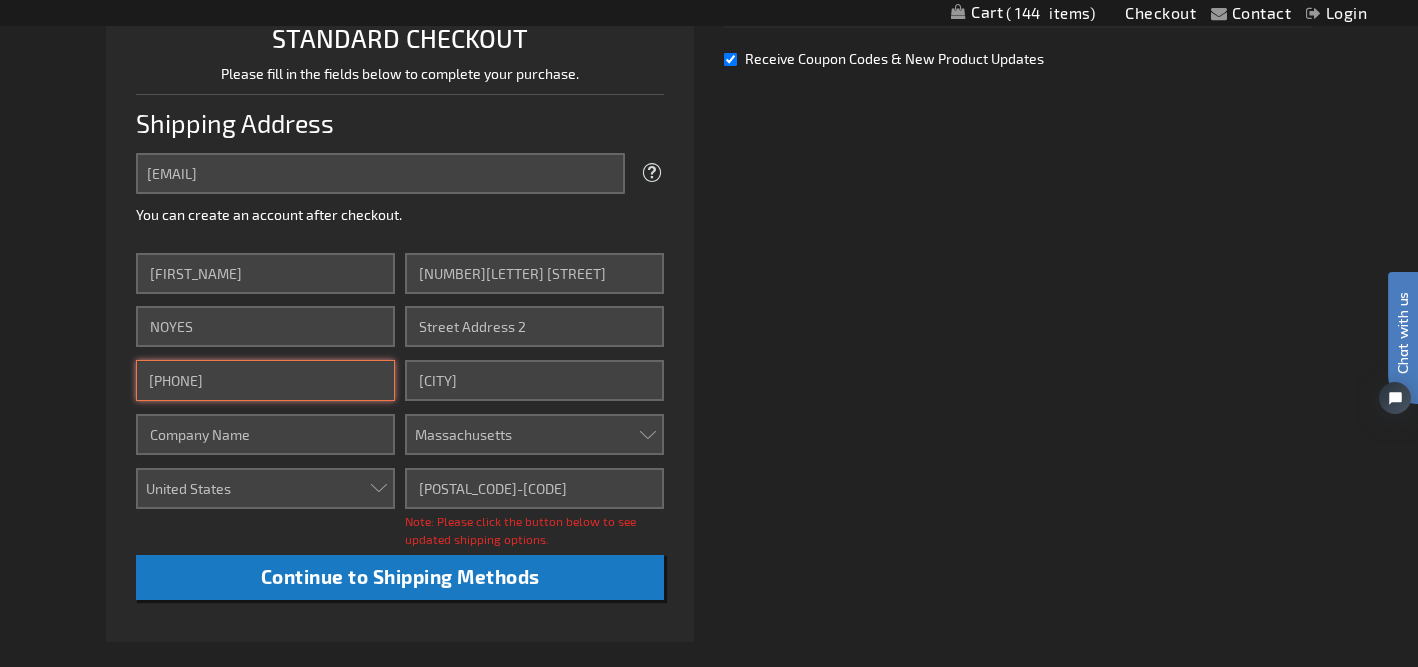 scroll, scrollTop: 534, scrollLeft: 0, axis: vertical 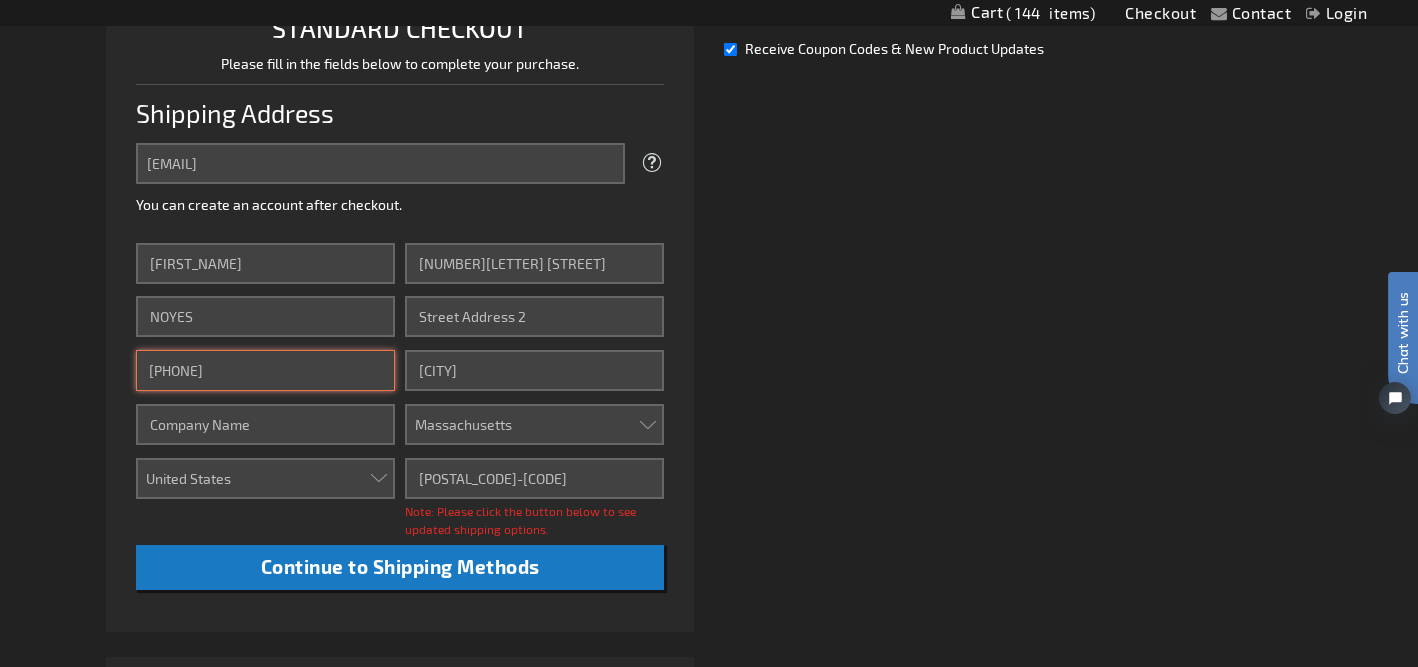 type on "7817892495" 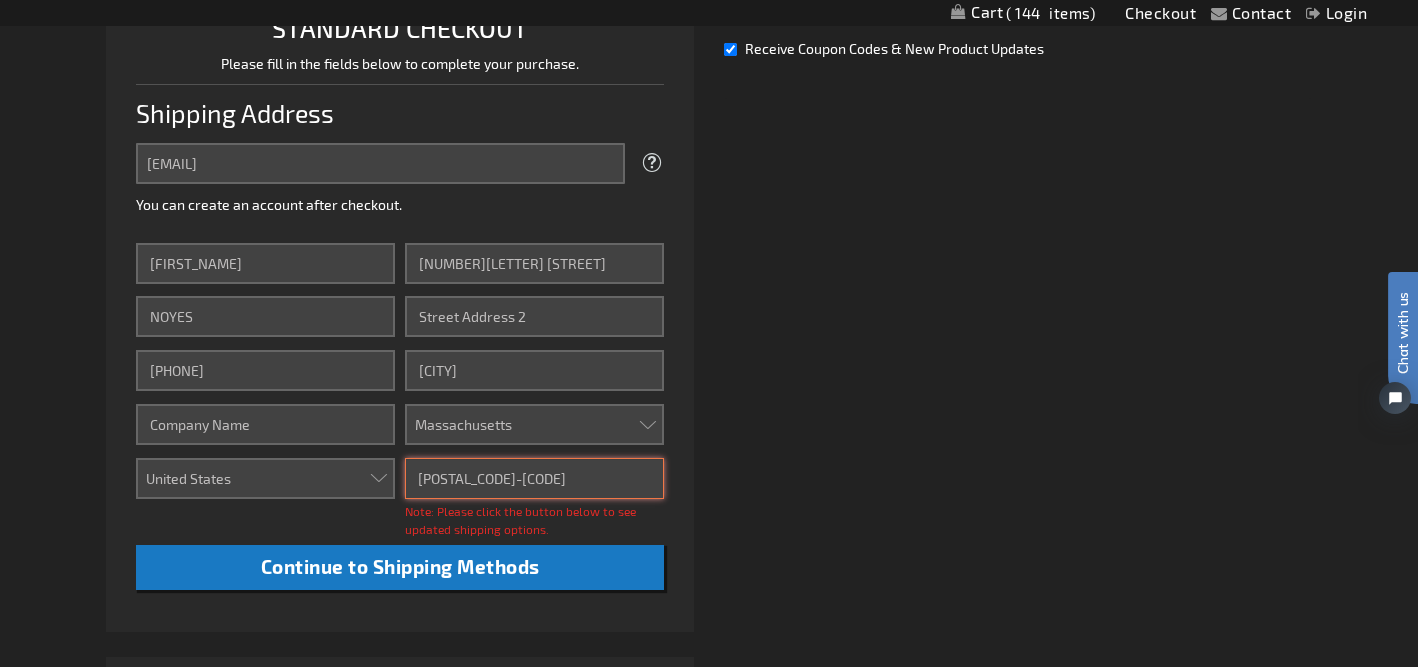 click on "01945-3854" at bounding box center [534, 478] 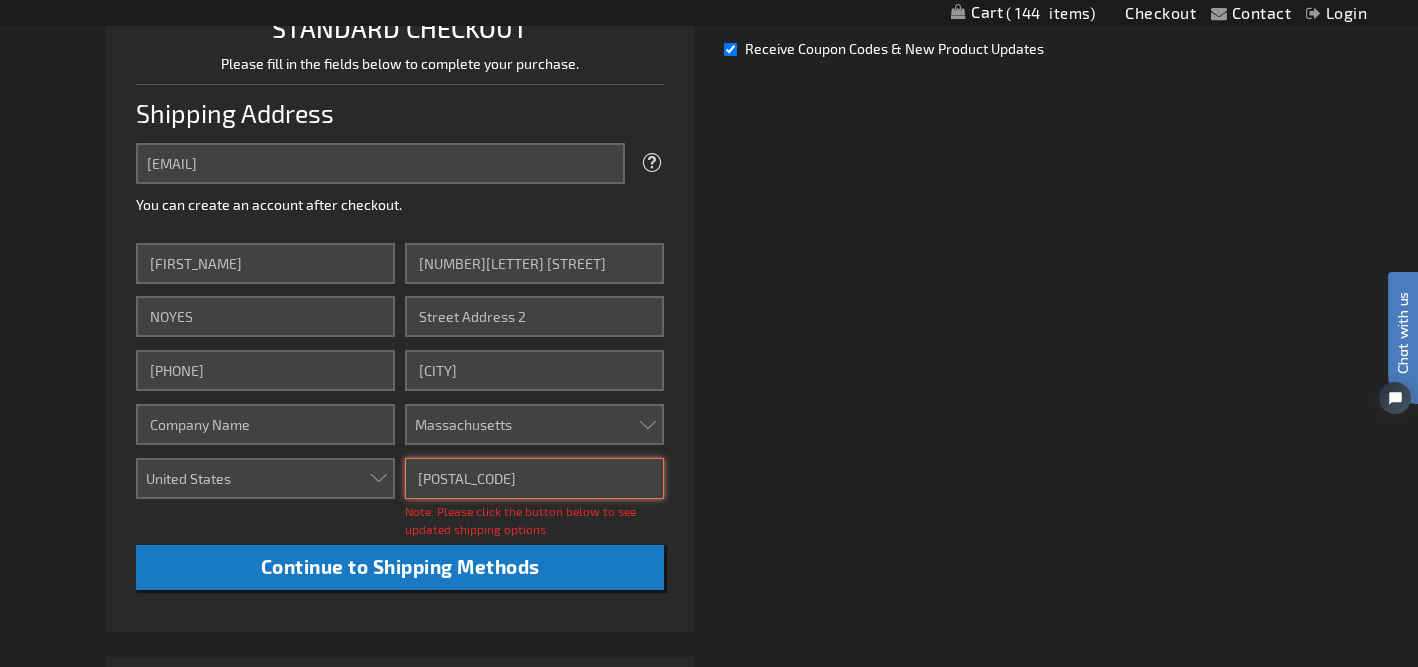 type on "01945" 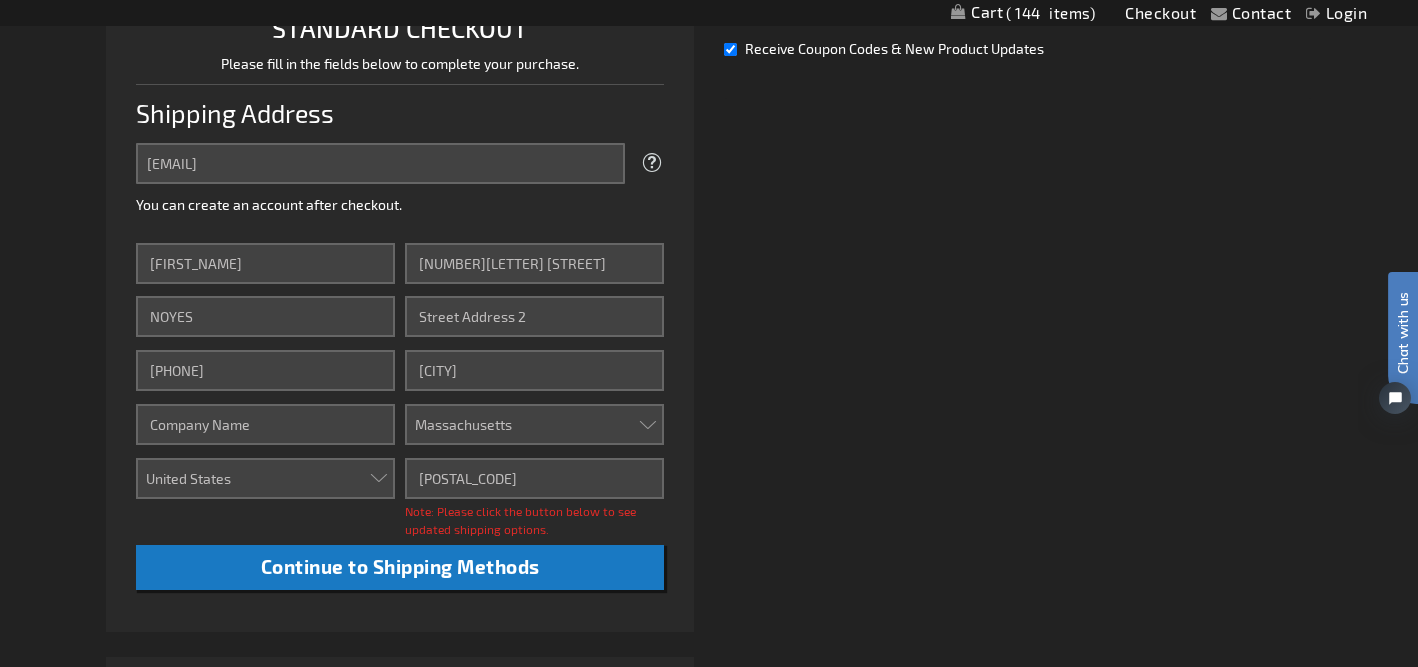 click on "Already registered? Click here to login.
Shipping
Review & Payments
Estimated Total
$395.46
144
Express Checkout
STANDARD CHECKOUT
Please fill in the fields below to complete your purchase.
Shipping Address
Email Address
nanny@mcmillaneducation.com
Tooltip
We'll send your order confirmation here." at bounding box center [708, 304] 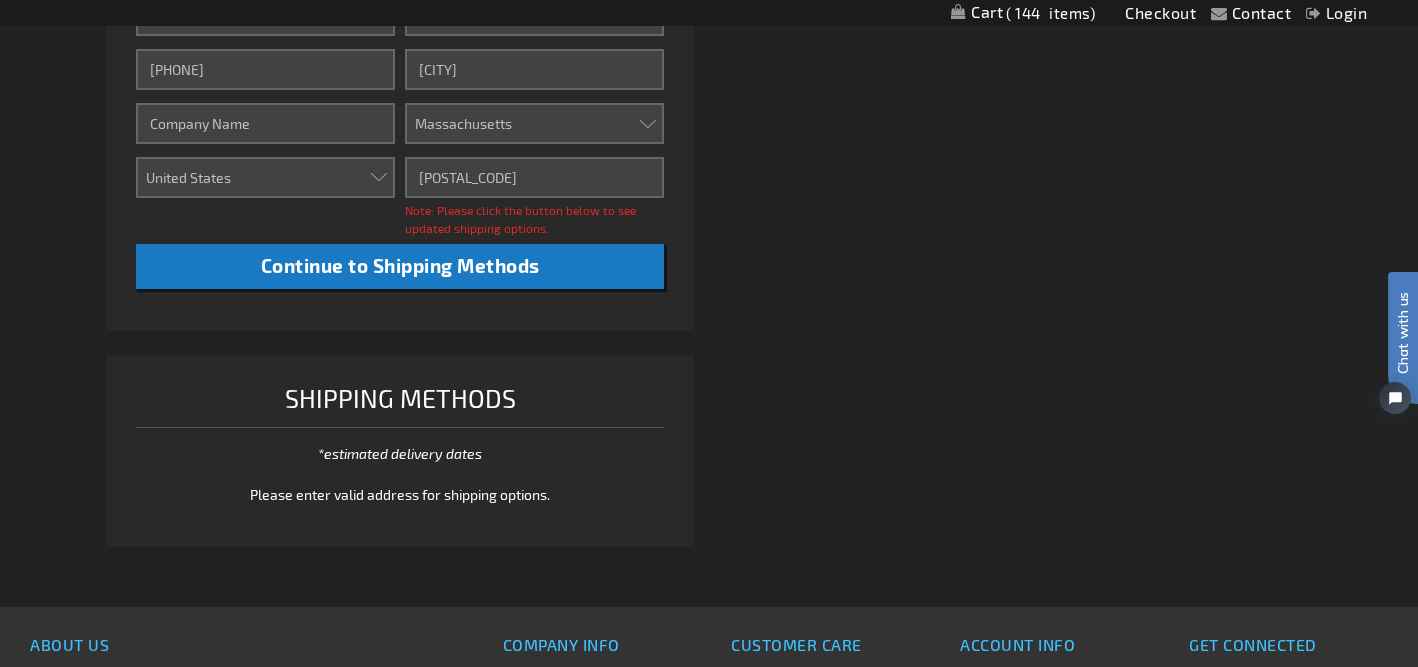 scroll, scrollTop: 837, scrollLeft: 0, axis: vertical 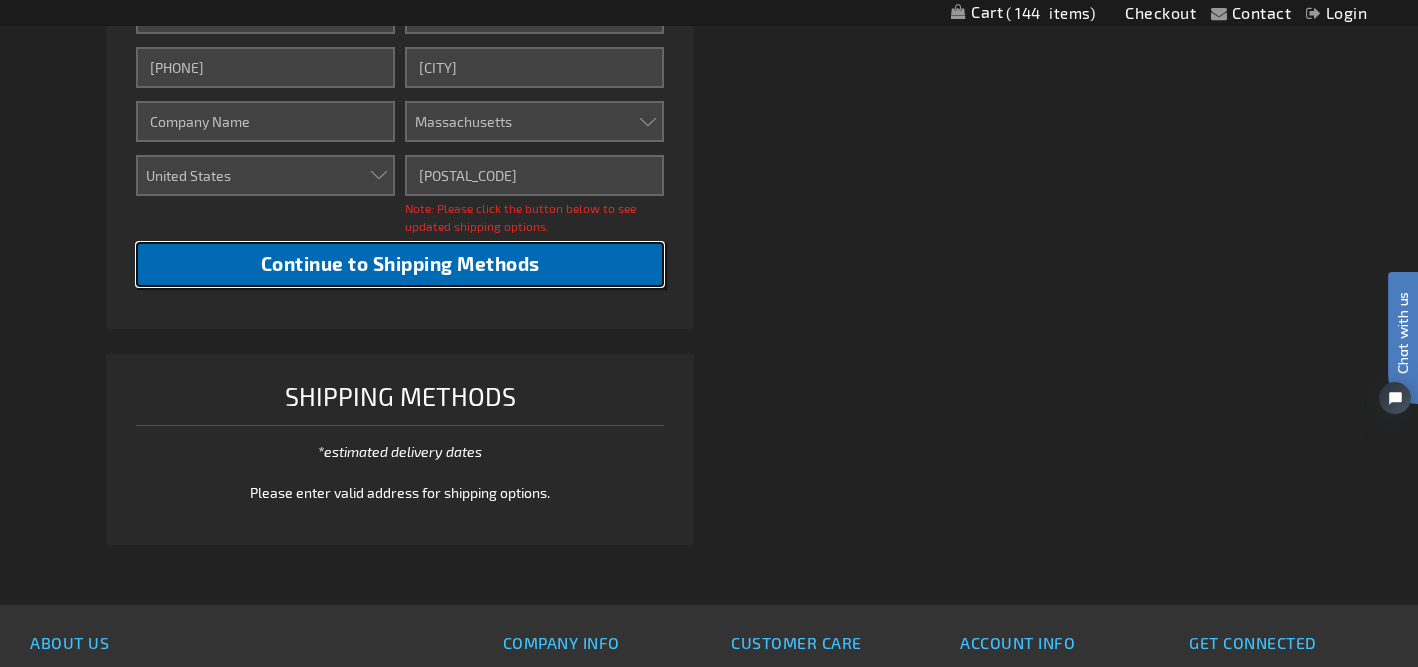 click on "Continue to Shipping Methods" at bounding box center (400, 264) 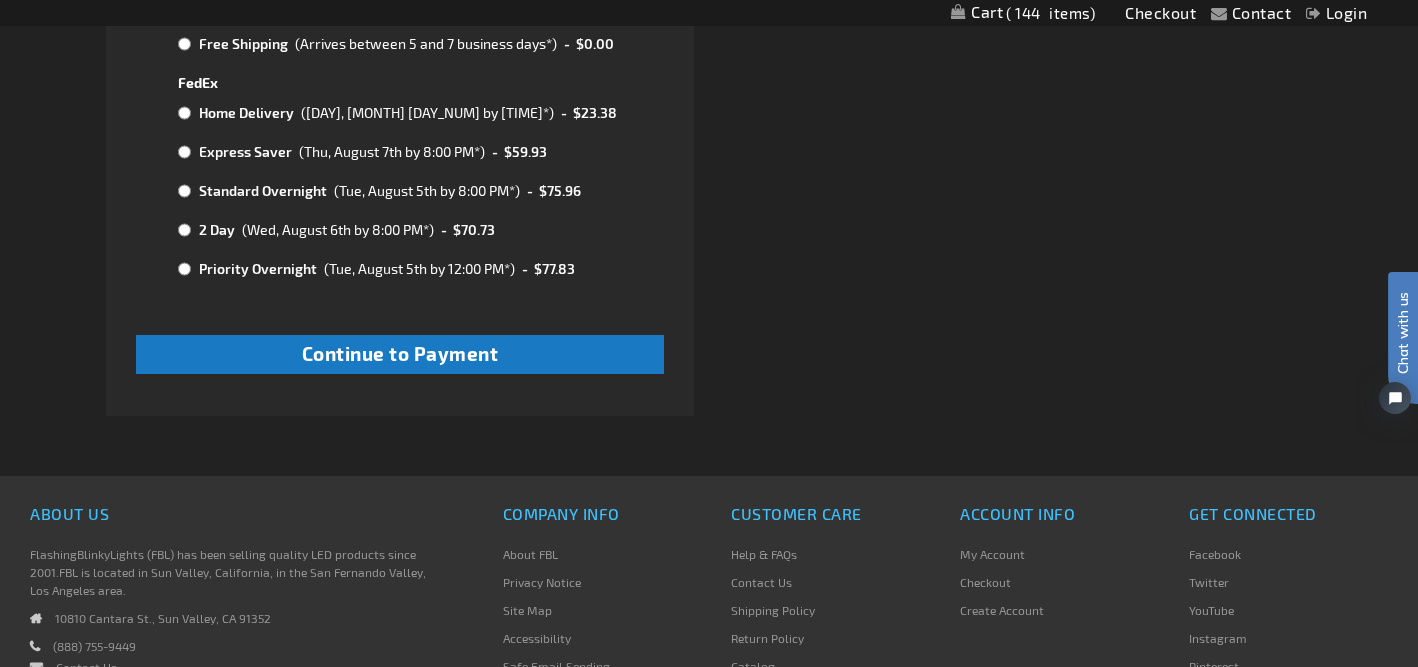 scroll, scrollTop: 1258, scrollLeft: 0, axis: vertical 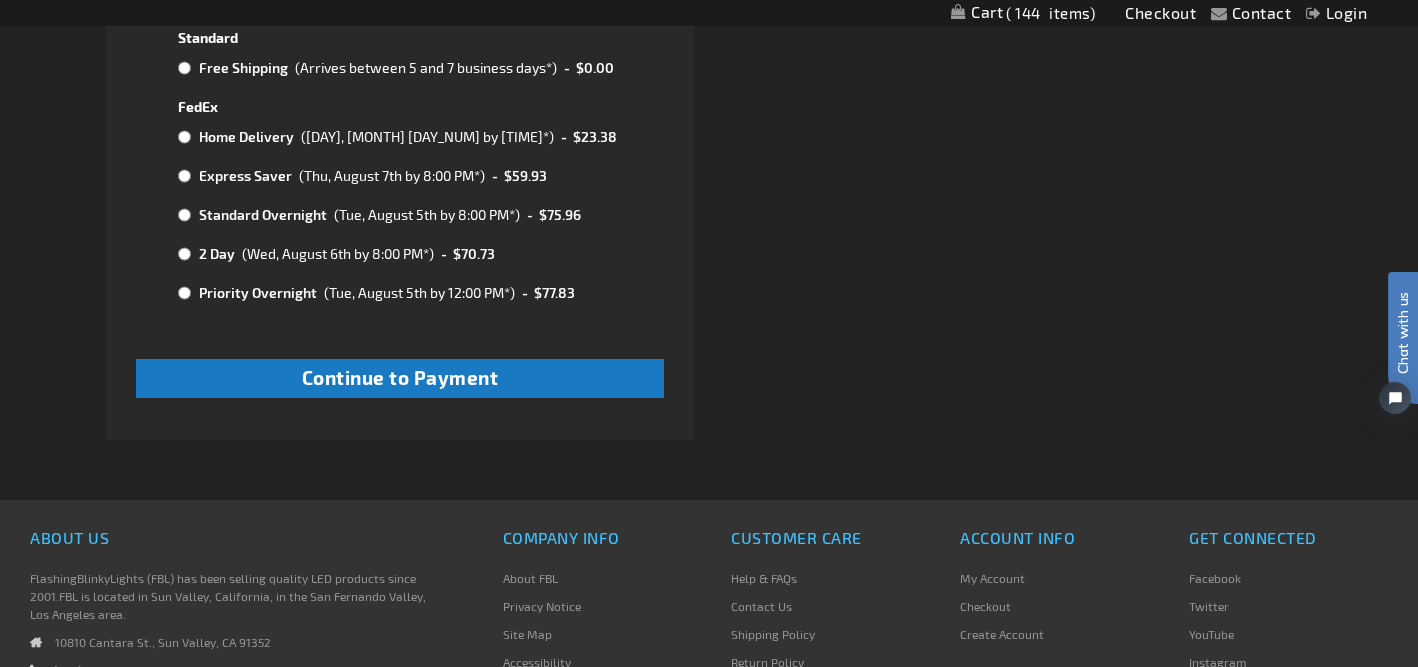click at bounding box center (184, 176) 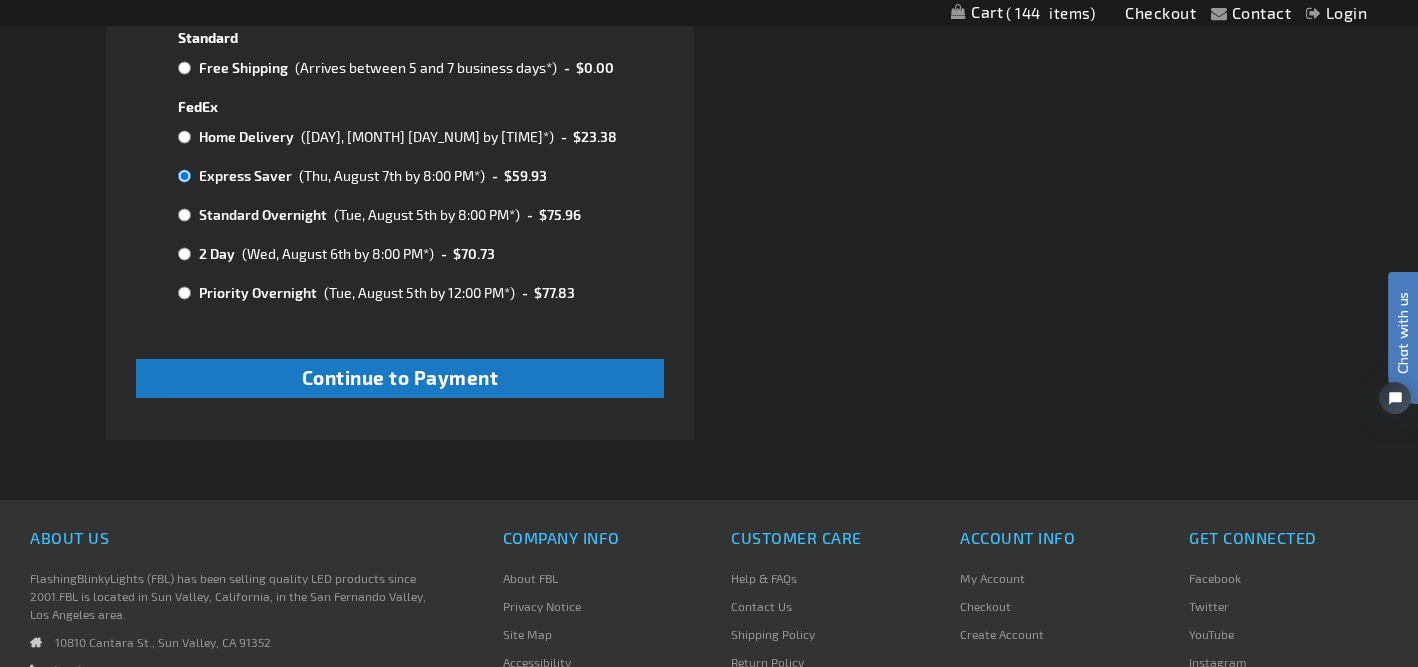 radio on "true" 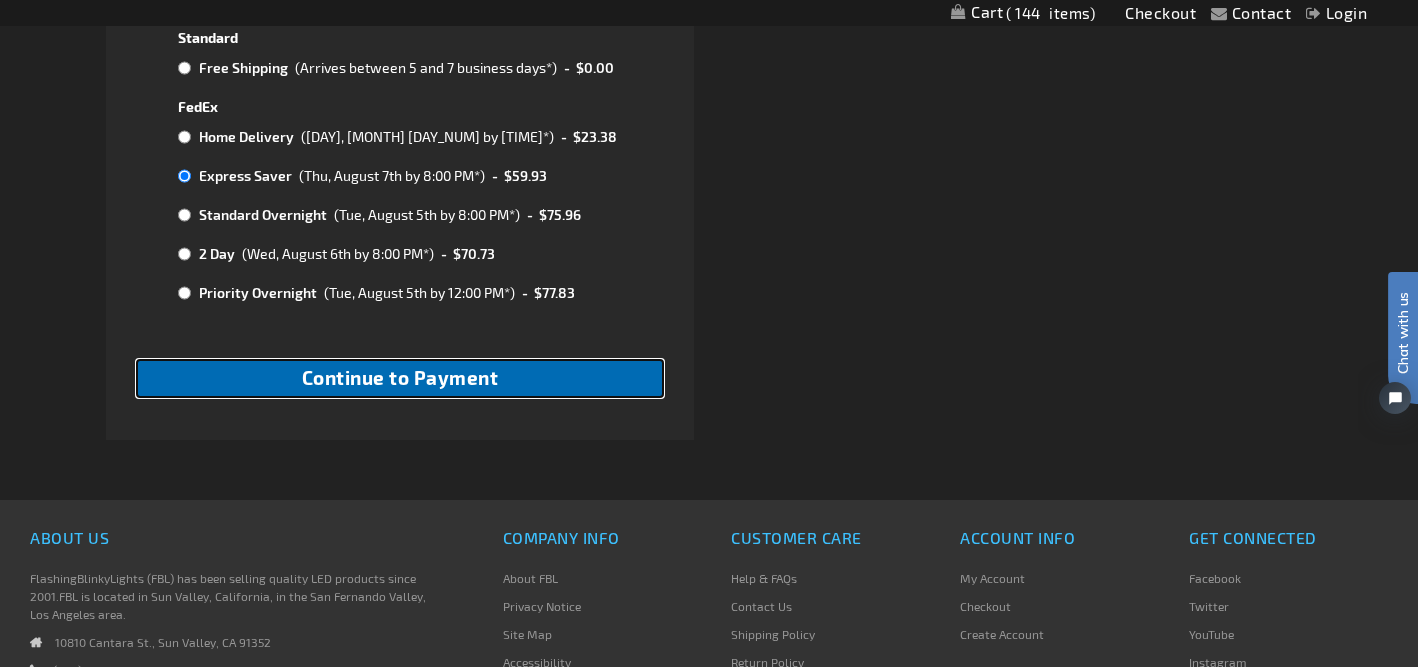 click on "Continue to Payment" at bounding box center [400, 377] 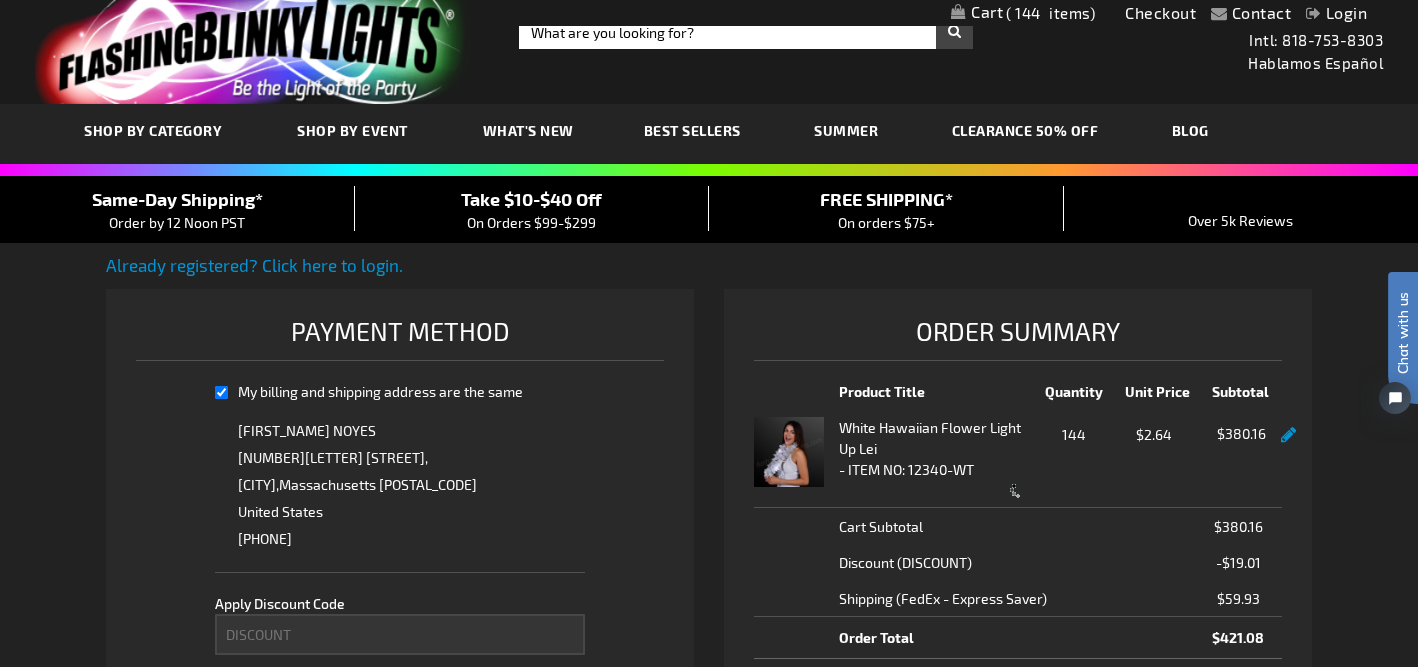 scroll, scrollTop: 0, scrollLeft: 0, axis: both 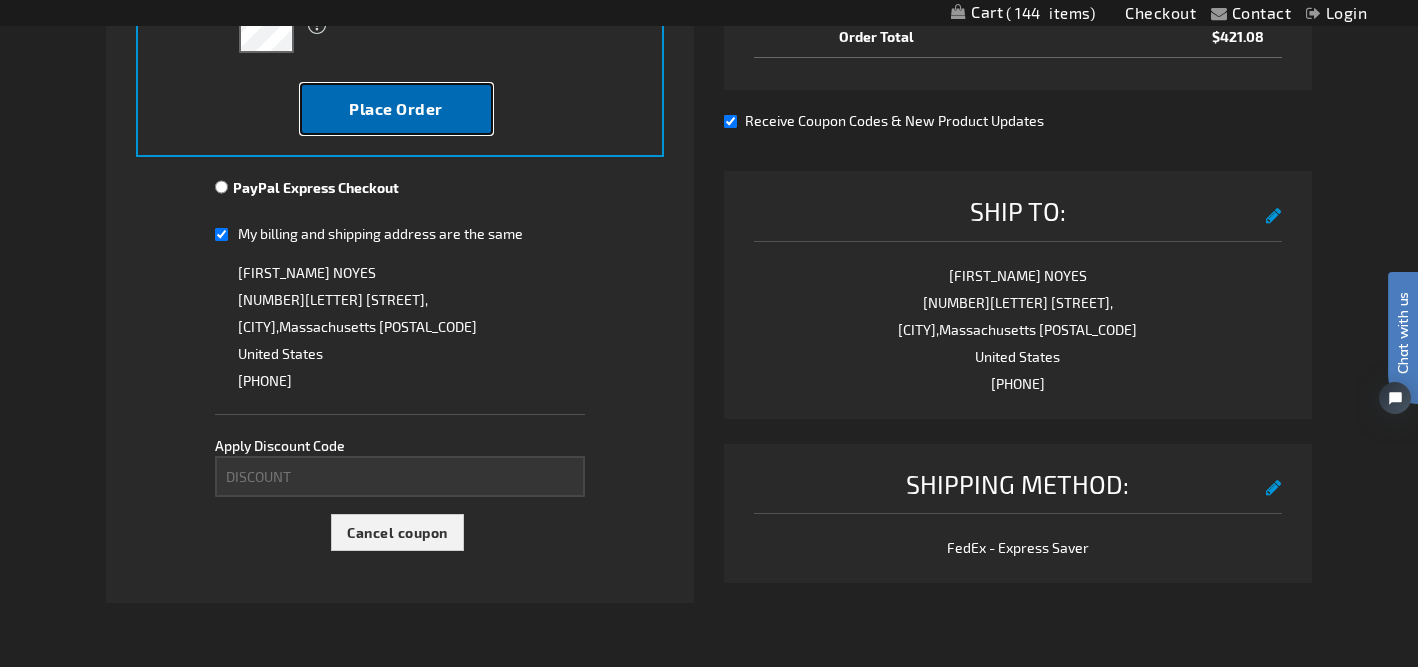 click on "Place Order" at bounding box center (396, 108) 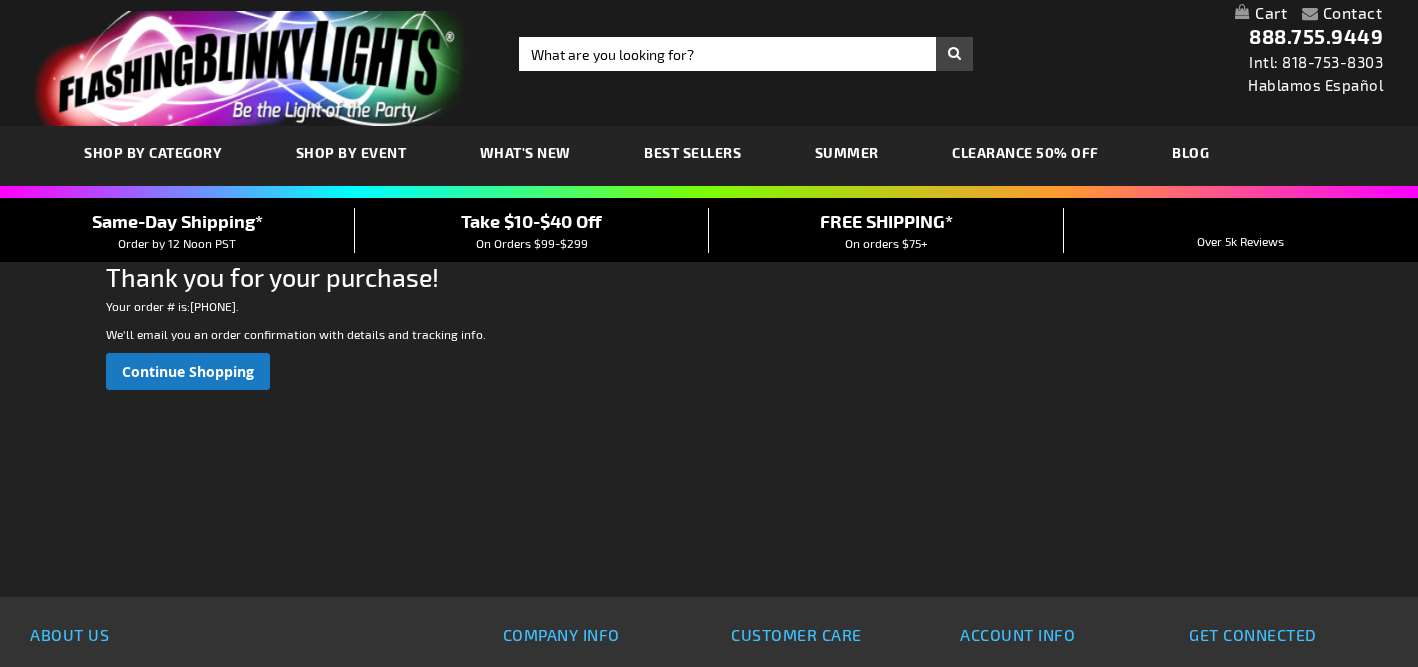 scroll, scrollTop: 0, scrollLeft: 0, axis: both 